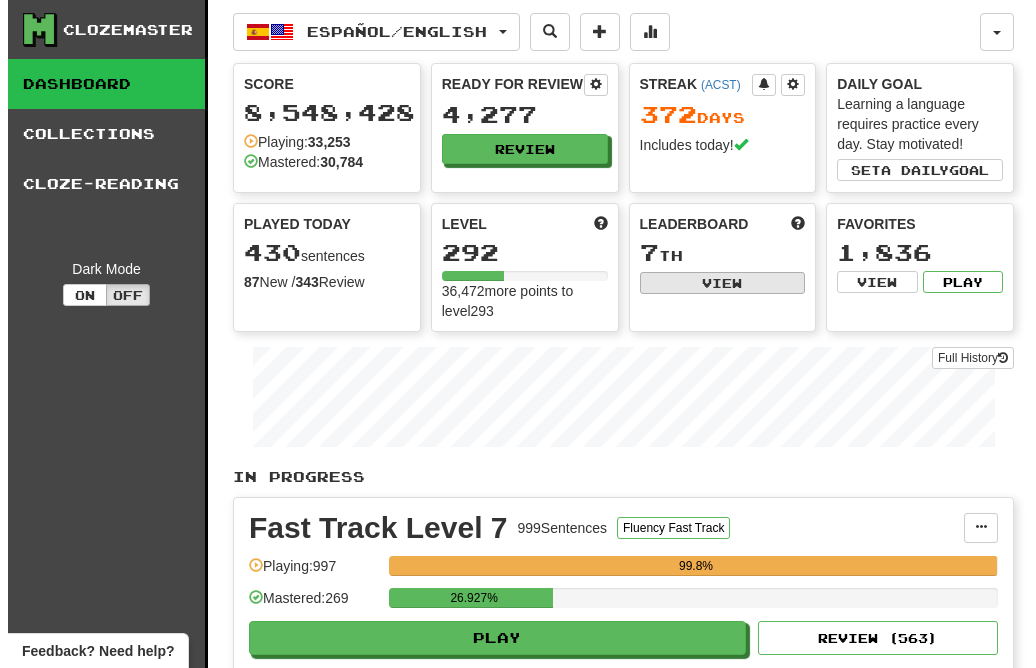 scroll, scrollTop: 0, scrollLeft: 0, axis: both 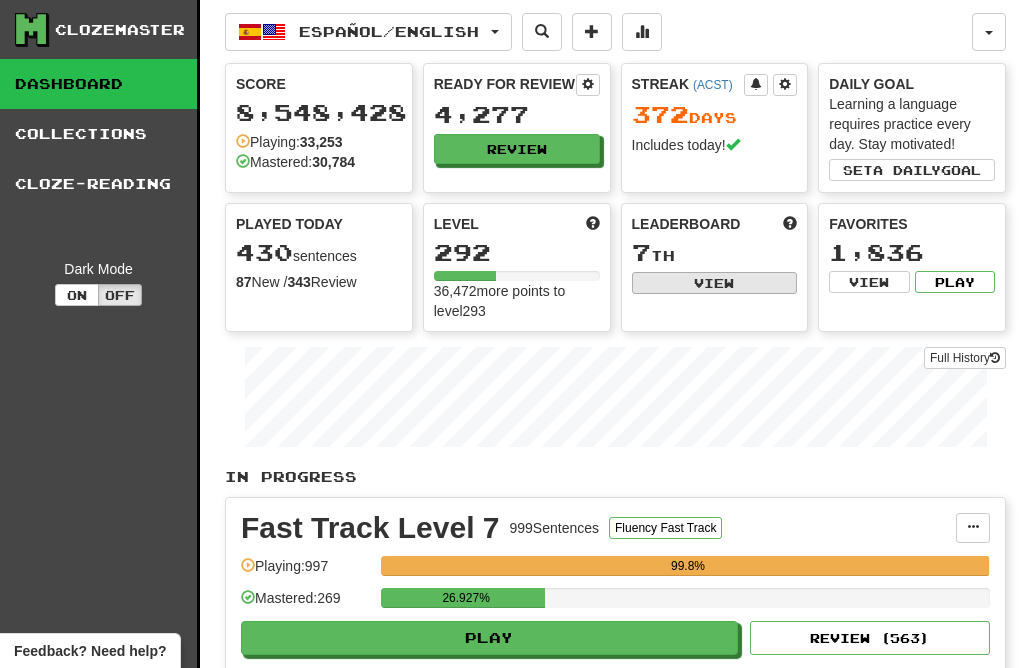 click on "View" at bounding box center [715, 283] 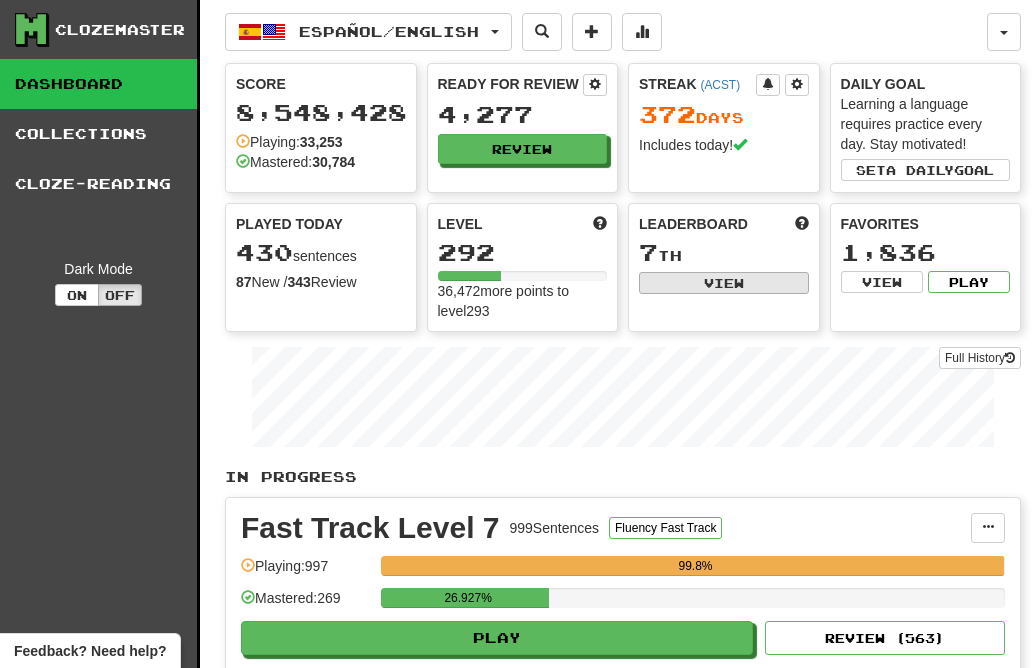 select on "**********" 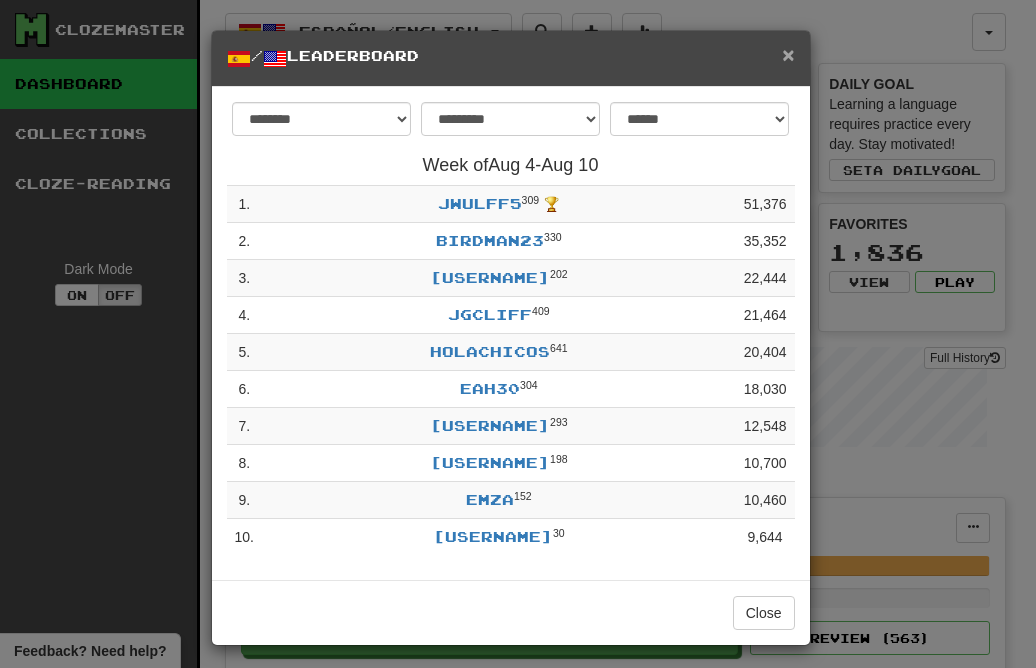 click on "×" at bounding box center [788, 54] 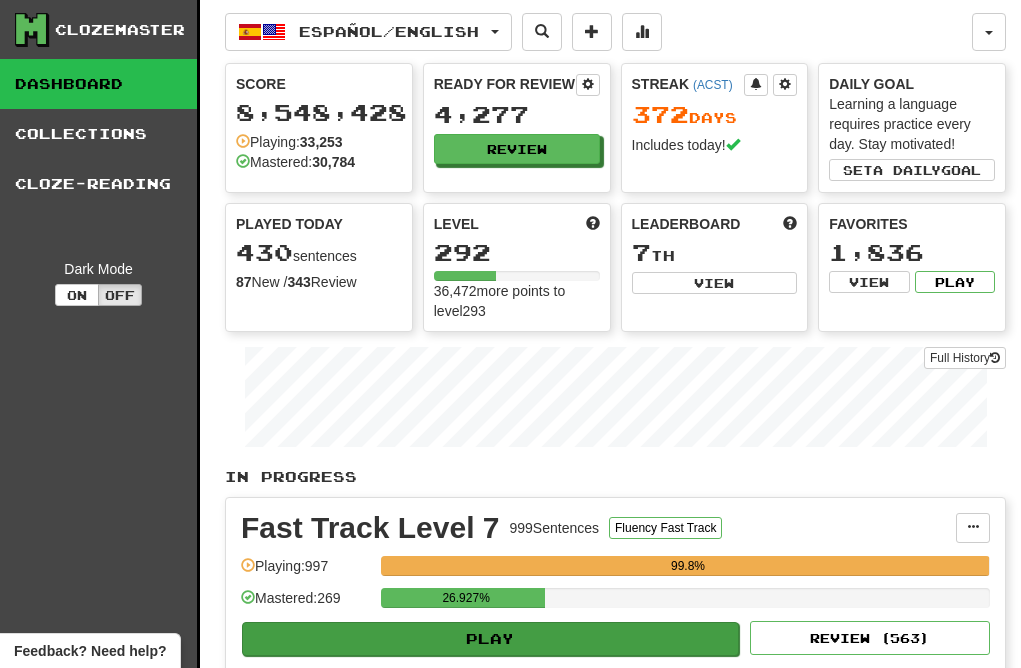 click on "Play" at bounding box center (490, 639) 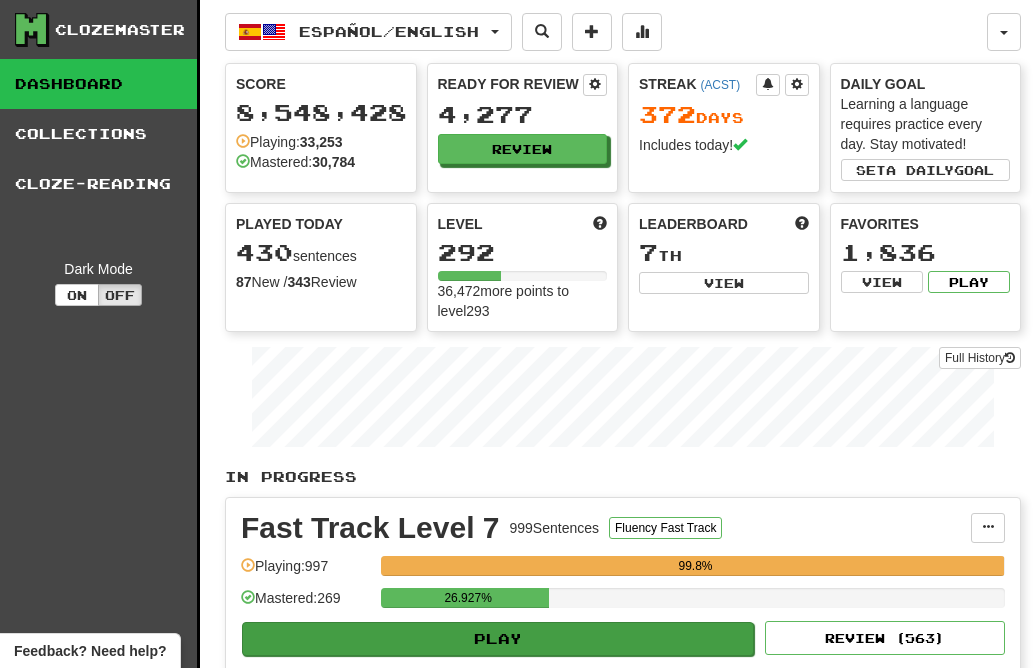 select on "********" 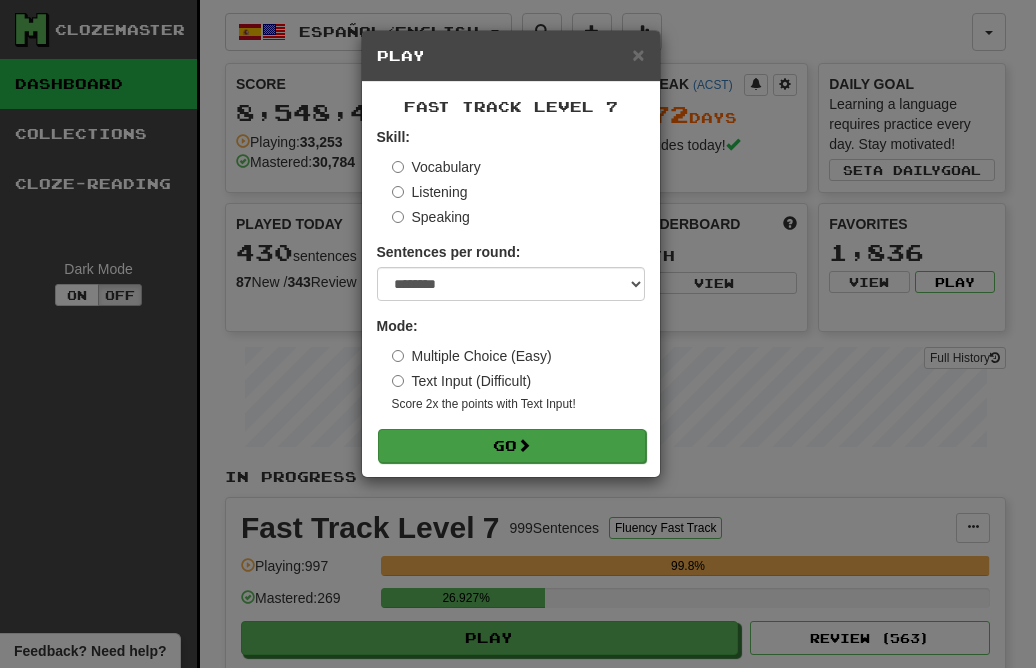 click on "Go" at bounding box center (512, 446) 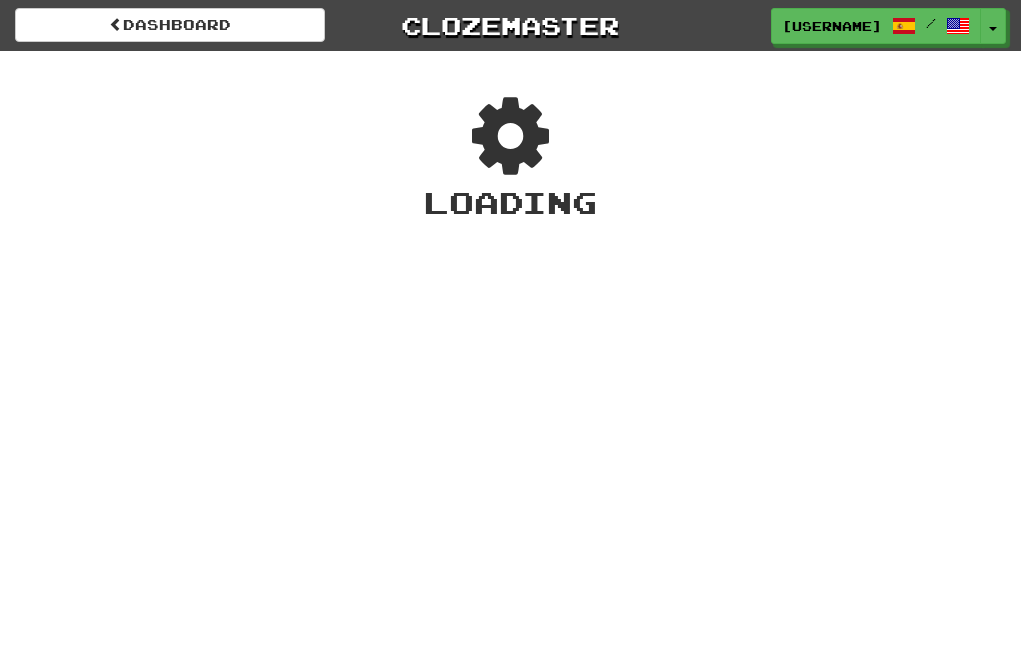 scroll, scrollTop: 0, scrollLeft: 0, axis: both 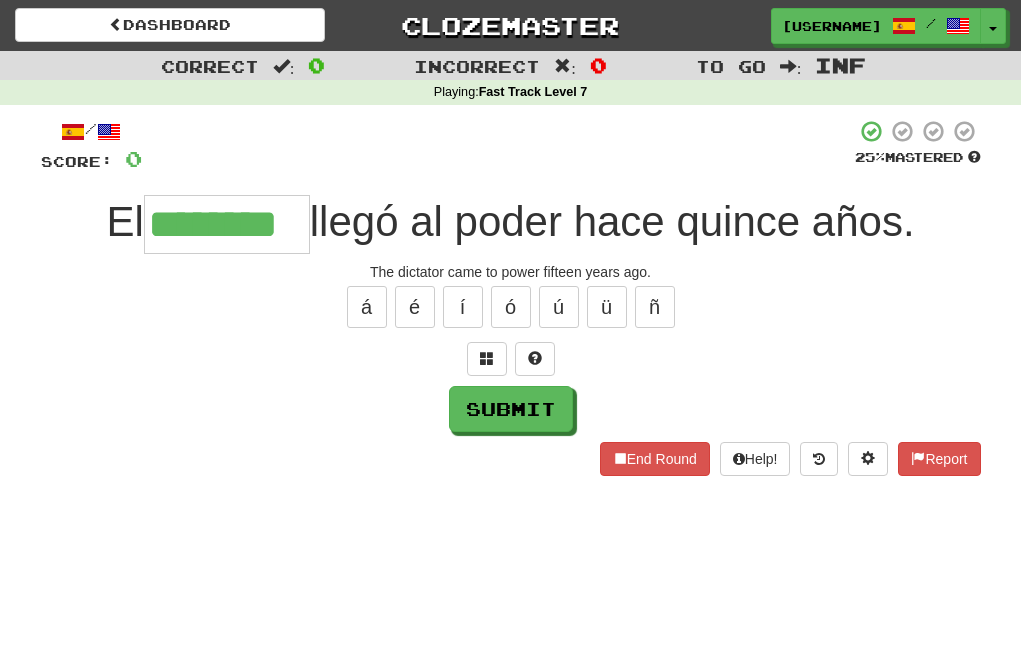 type on "********" 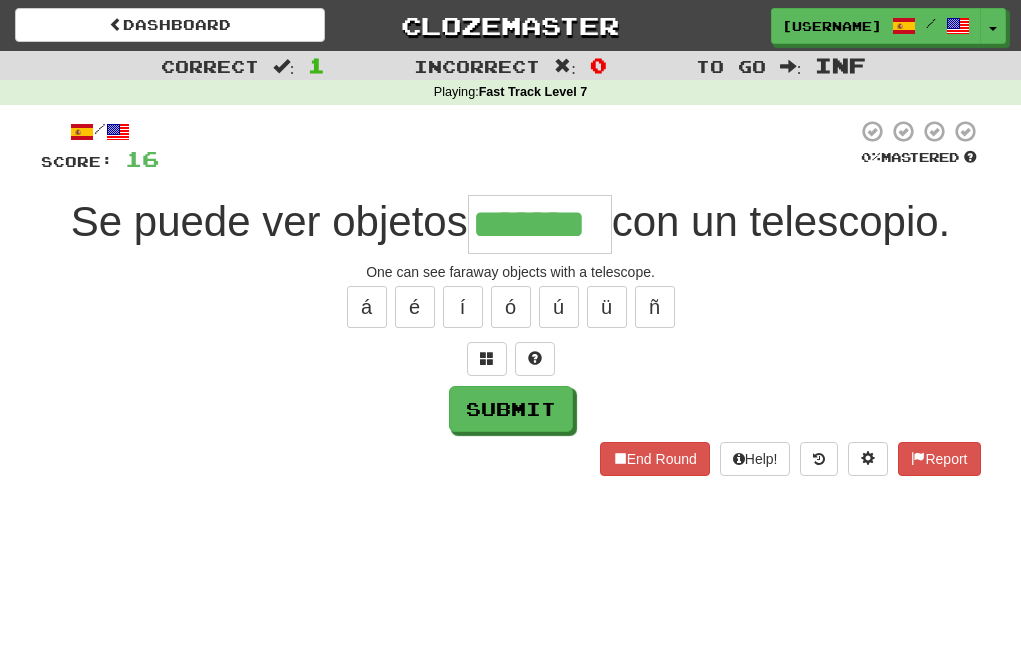 type on "*******" 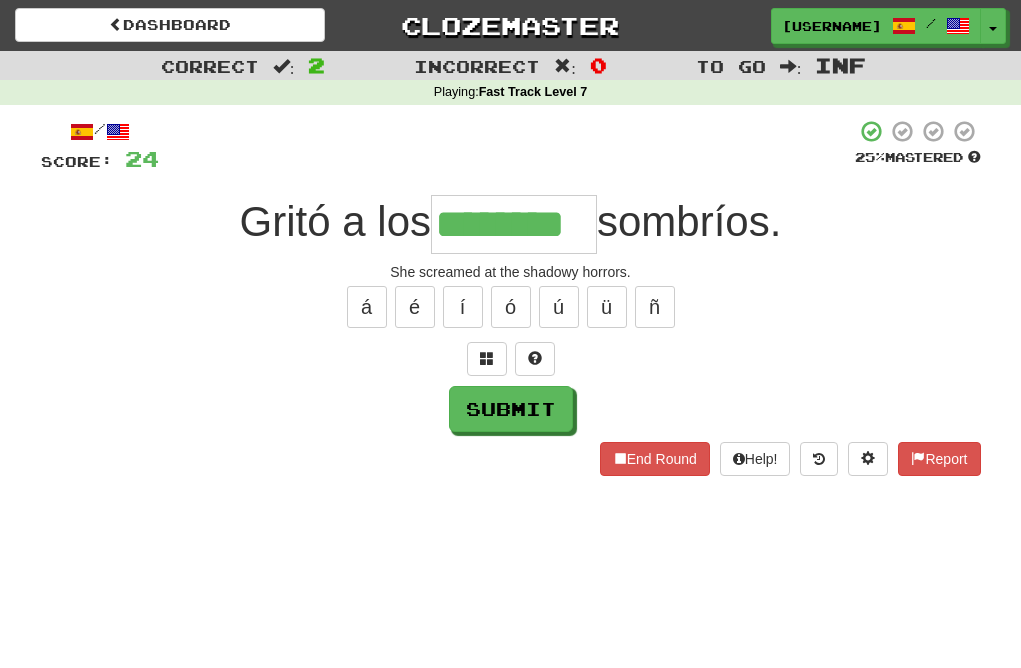 type on "********" 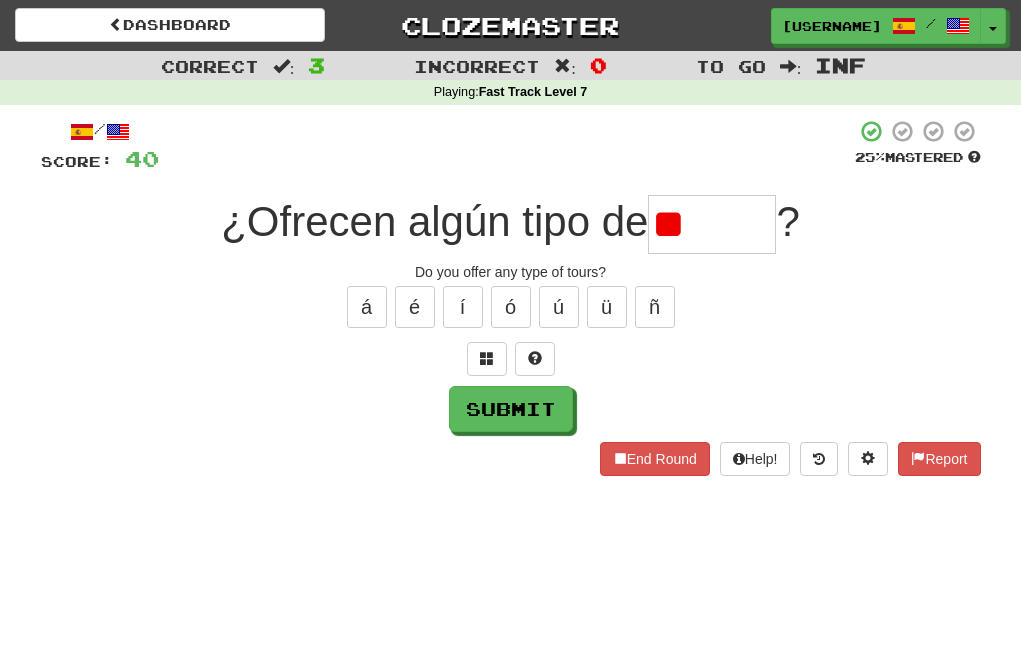 type on "*" 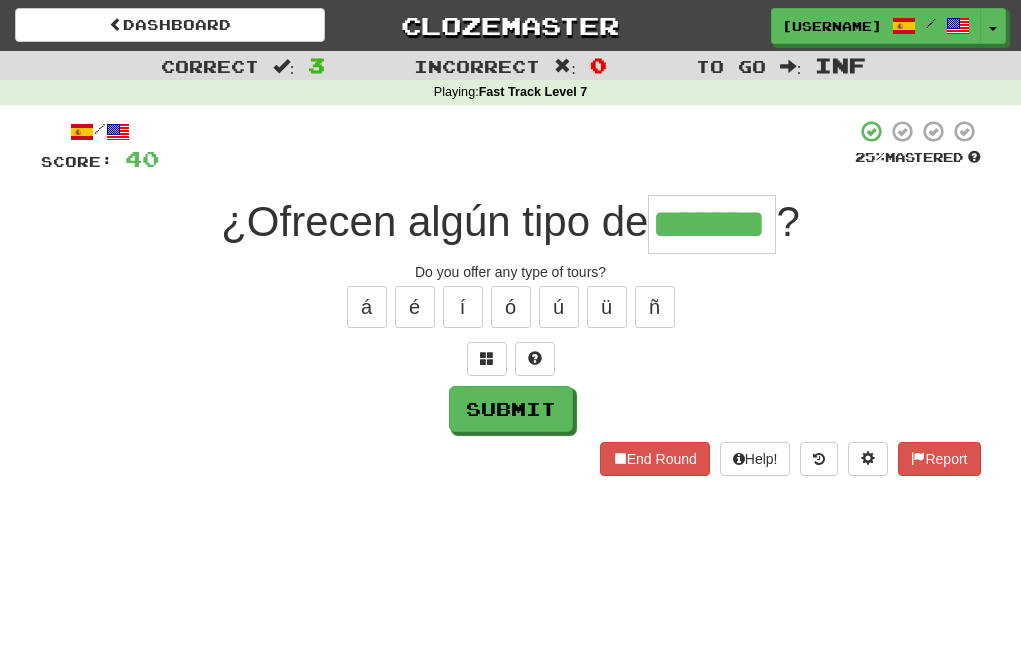 type on "*******" 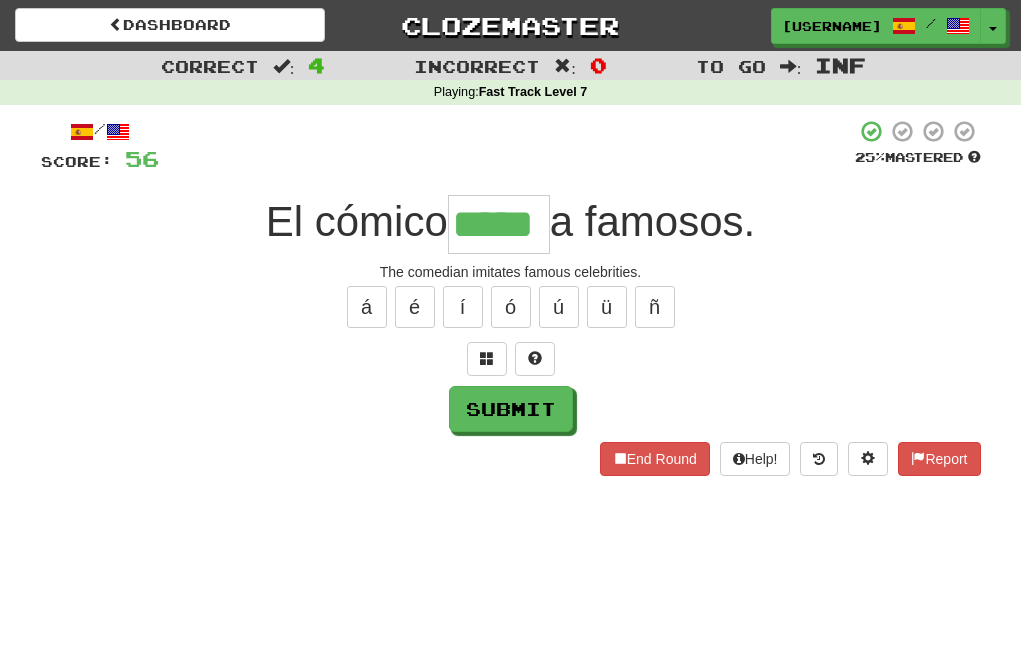 type on "*****" 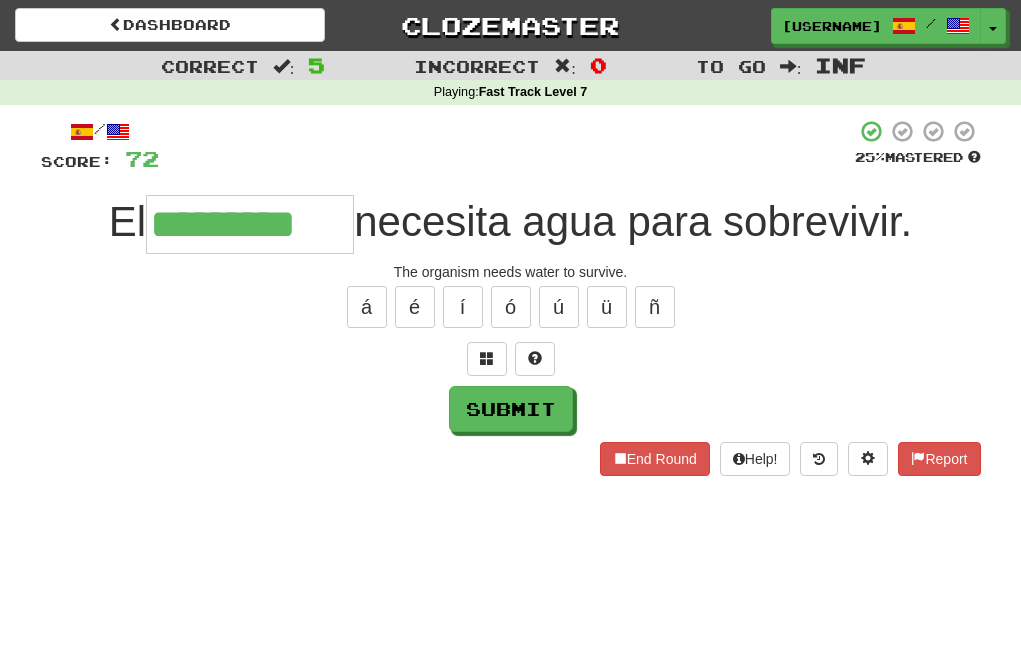 type on "*********" 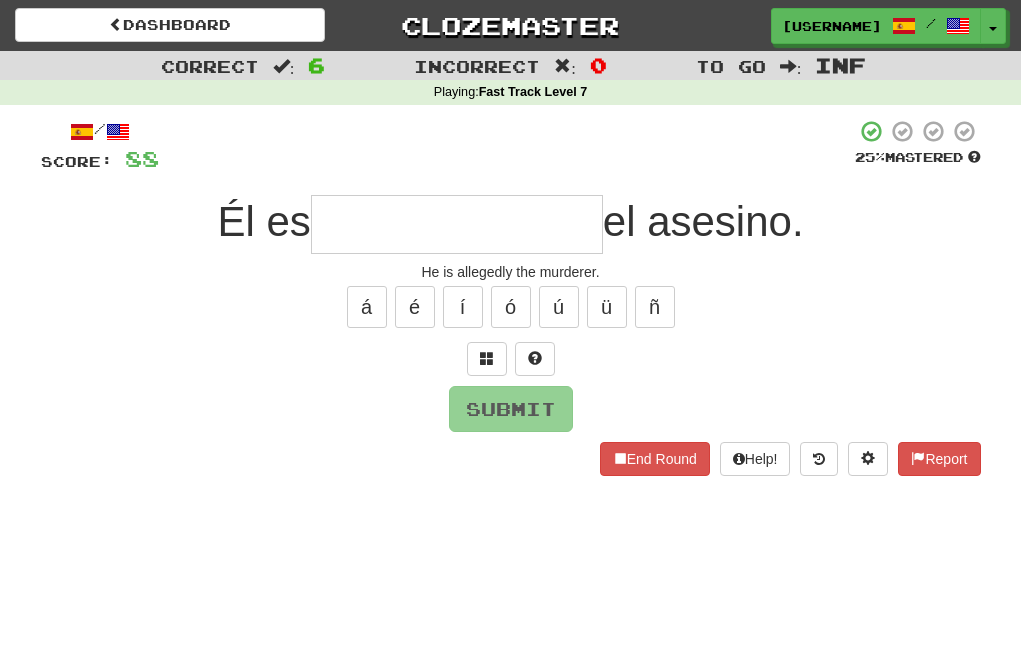 type on "*" 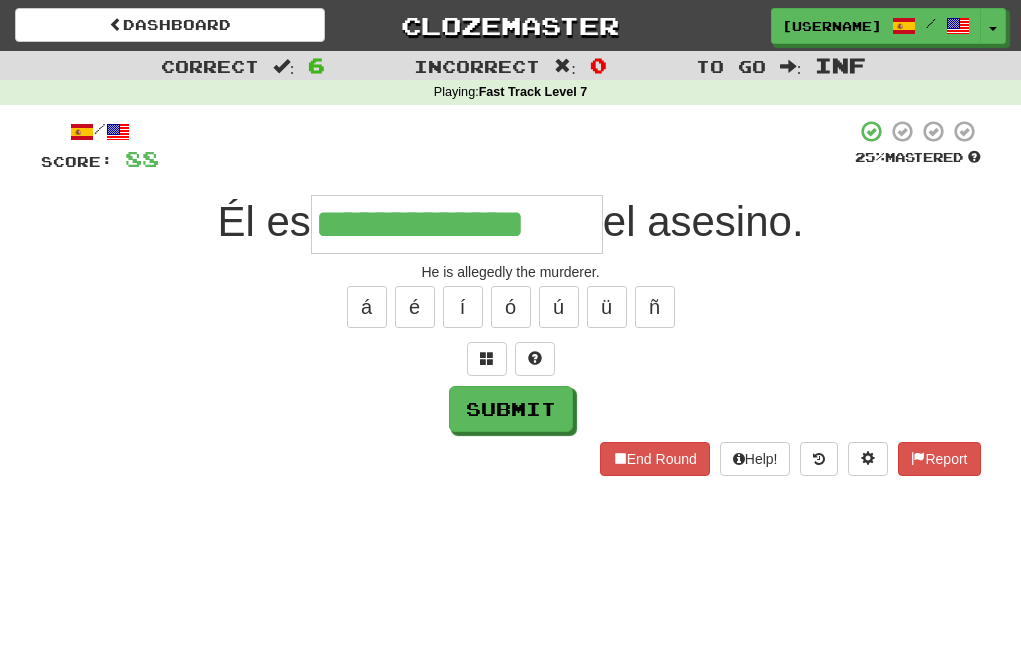 type on "**********" 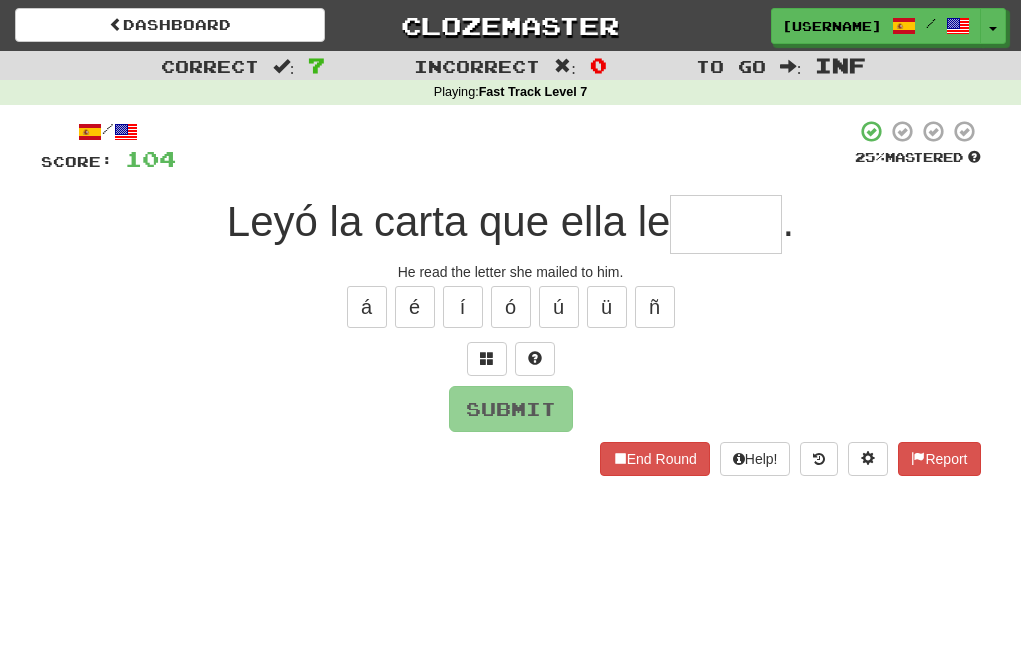 type on "*" 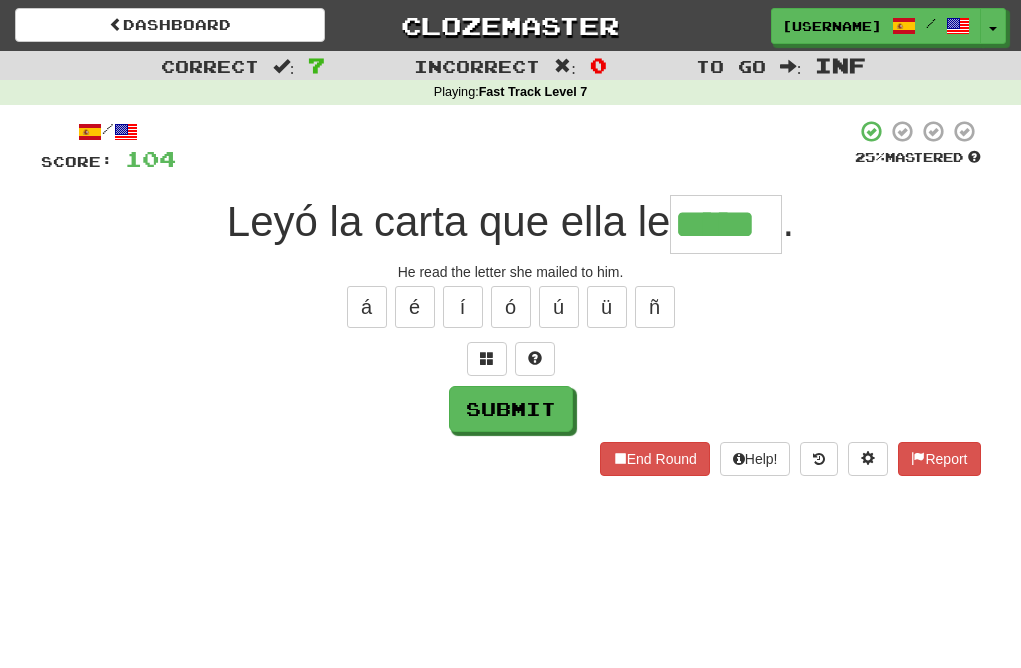 type on "*****" 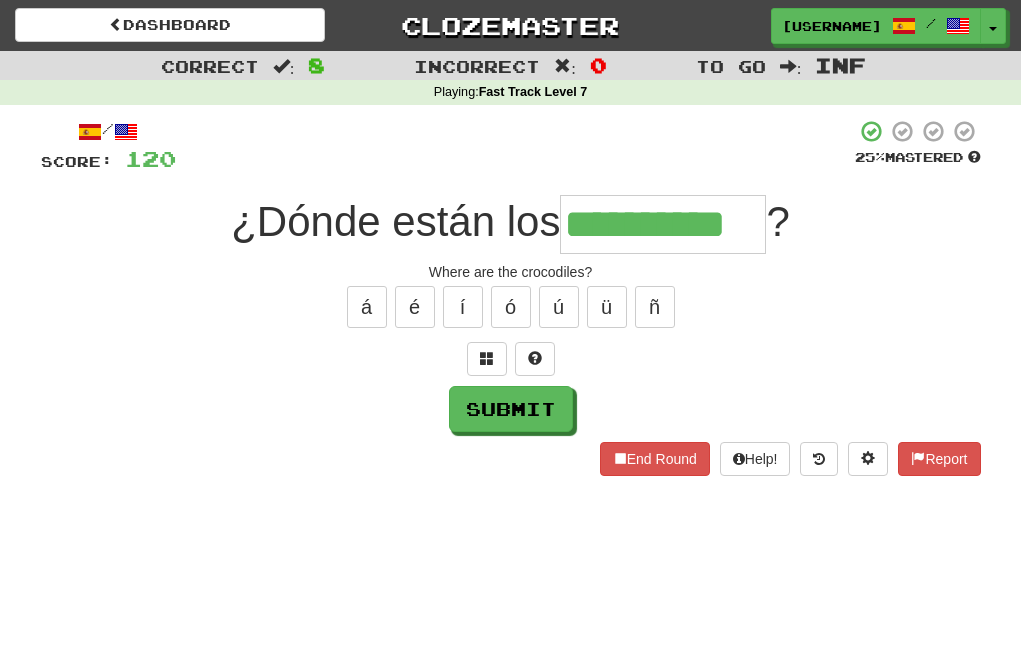 type on "**********" 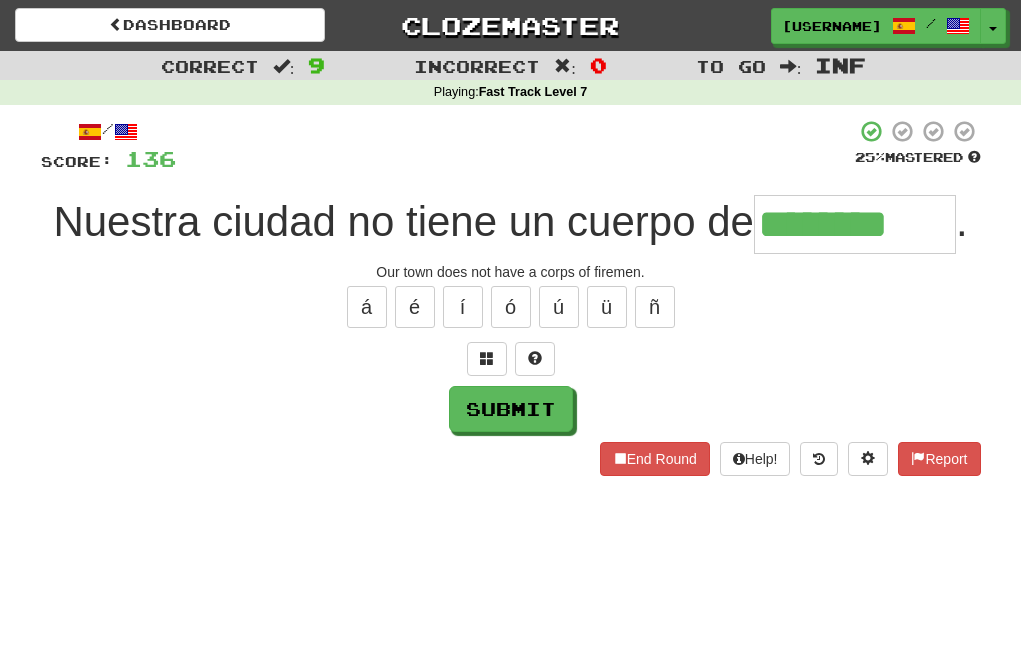 type on "********" 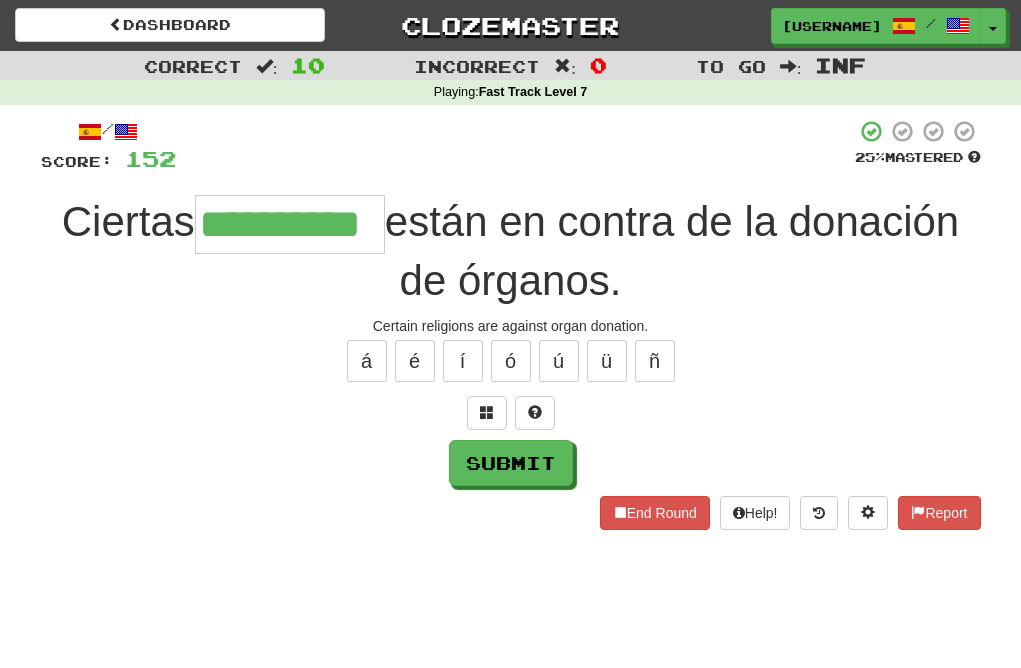 type on "**********" 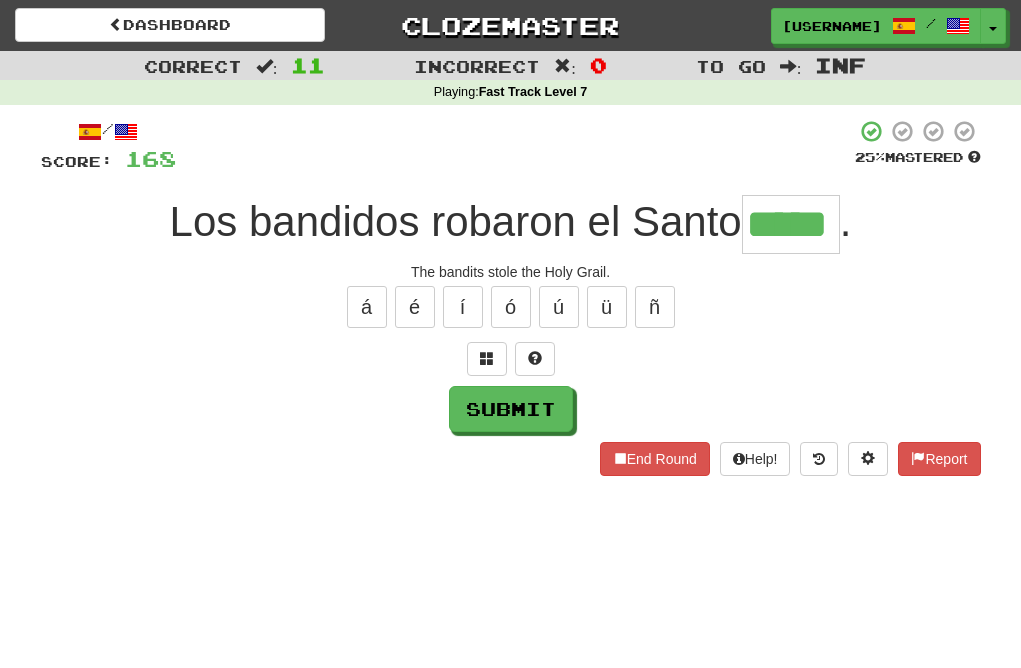 type on "*****" 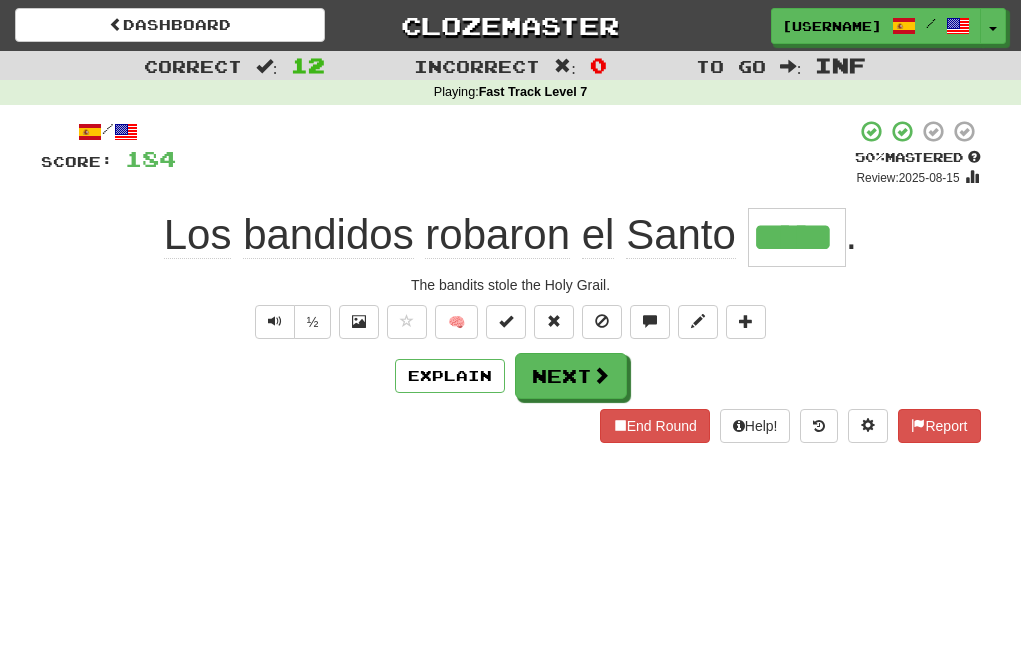 click on "Next" at bounding box center [571, 376] 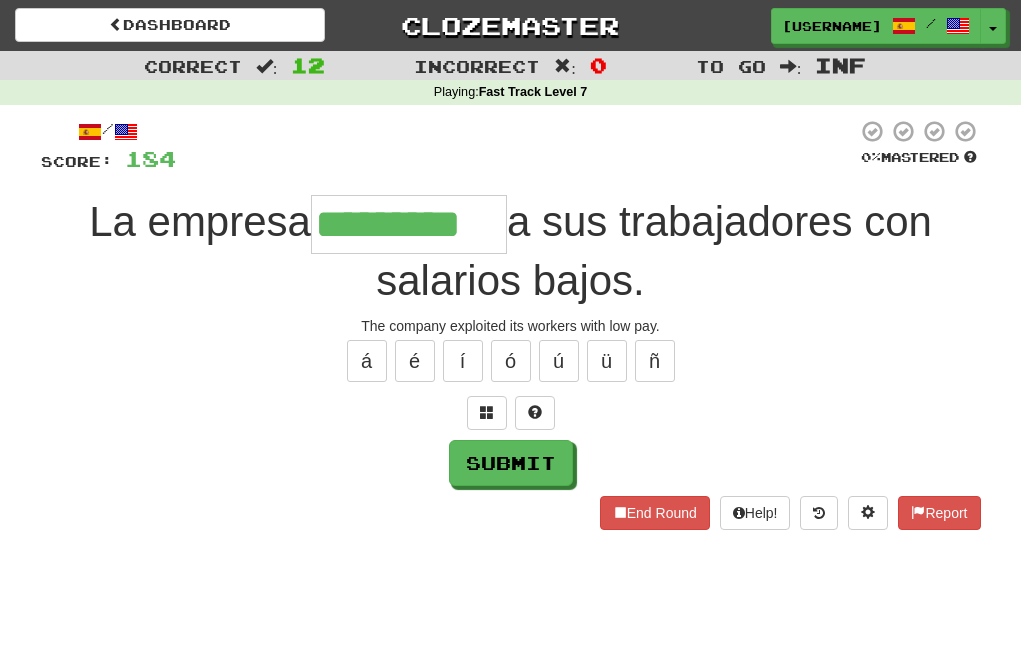 type on "*********" 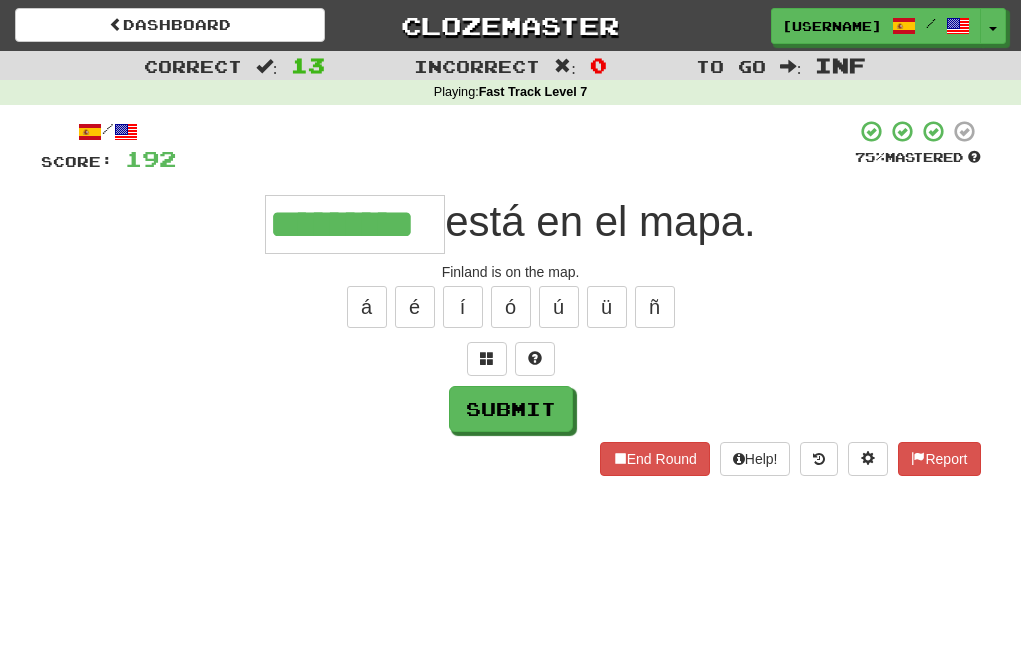 type on "*********" 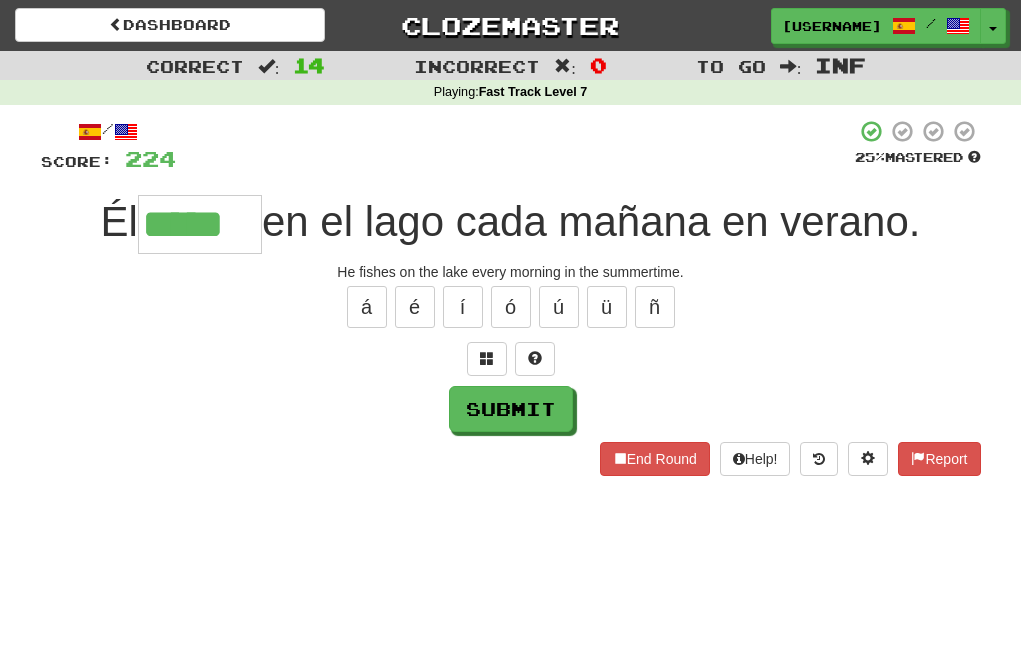 type on "*****" 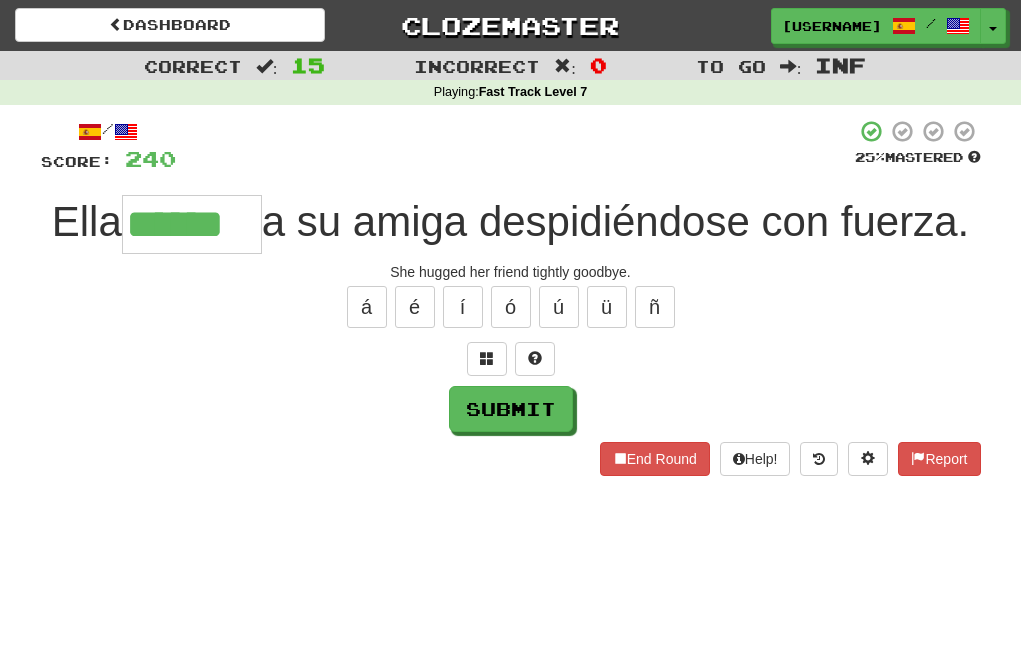type on "******" 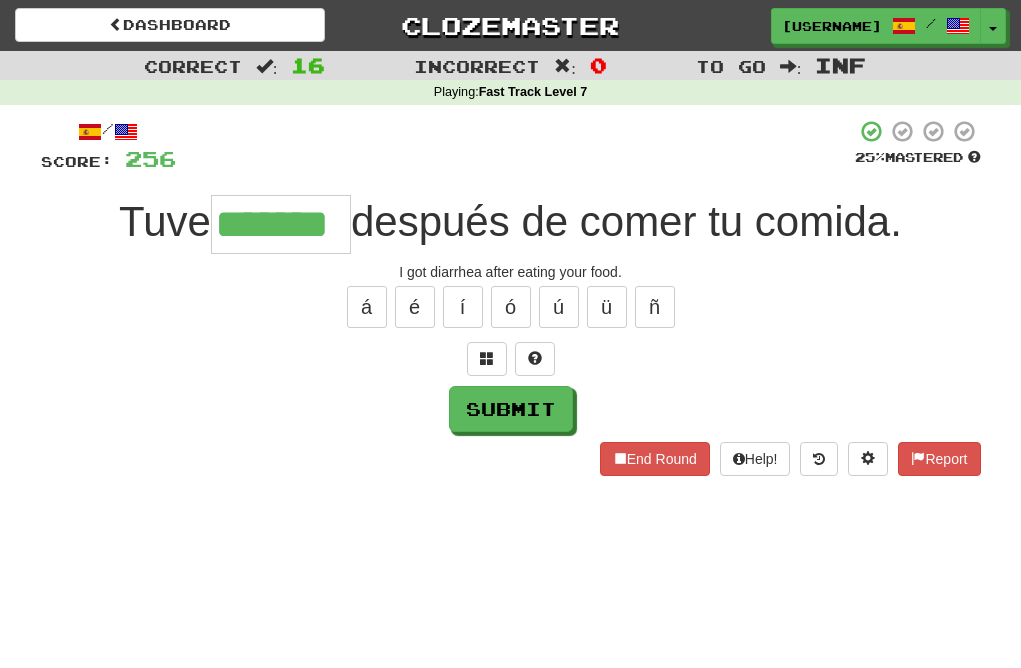 type on "*******" 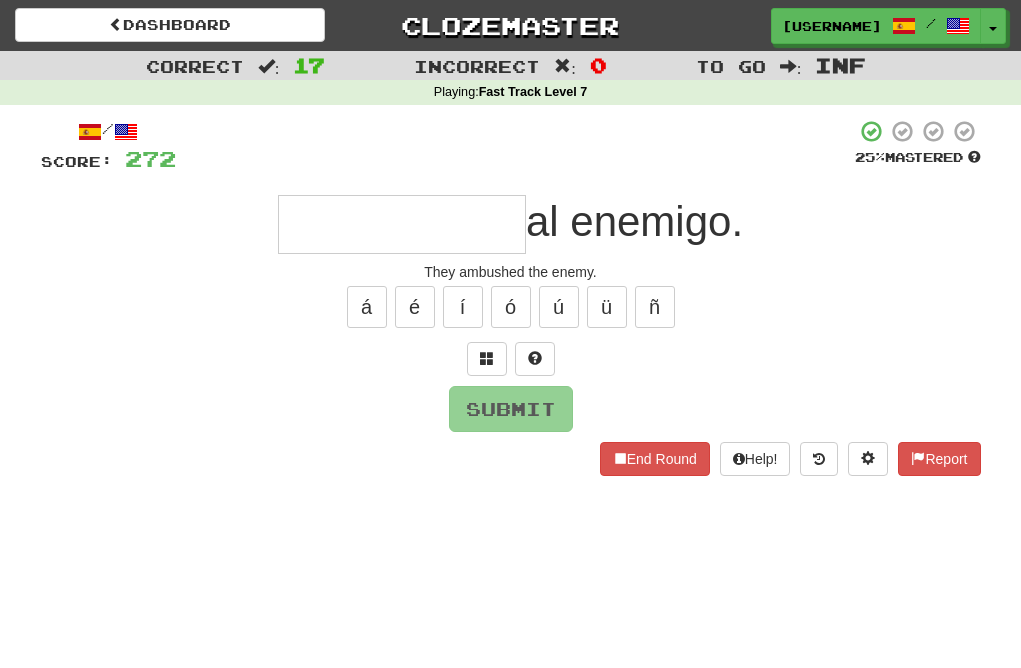 type on "*" 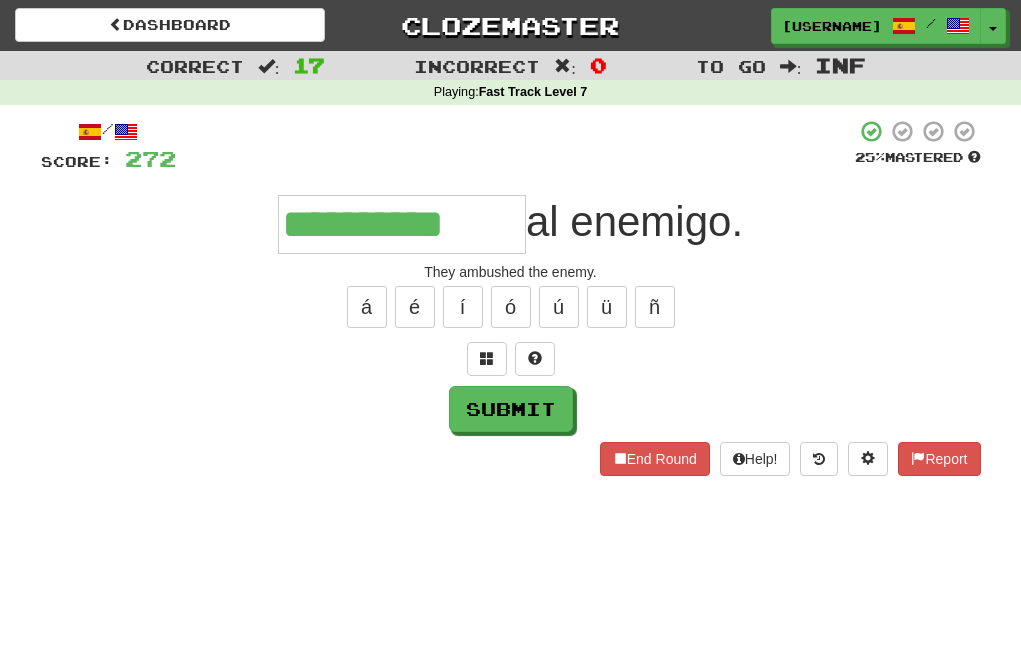 type on "**********" 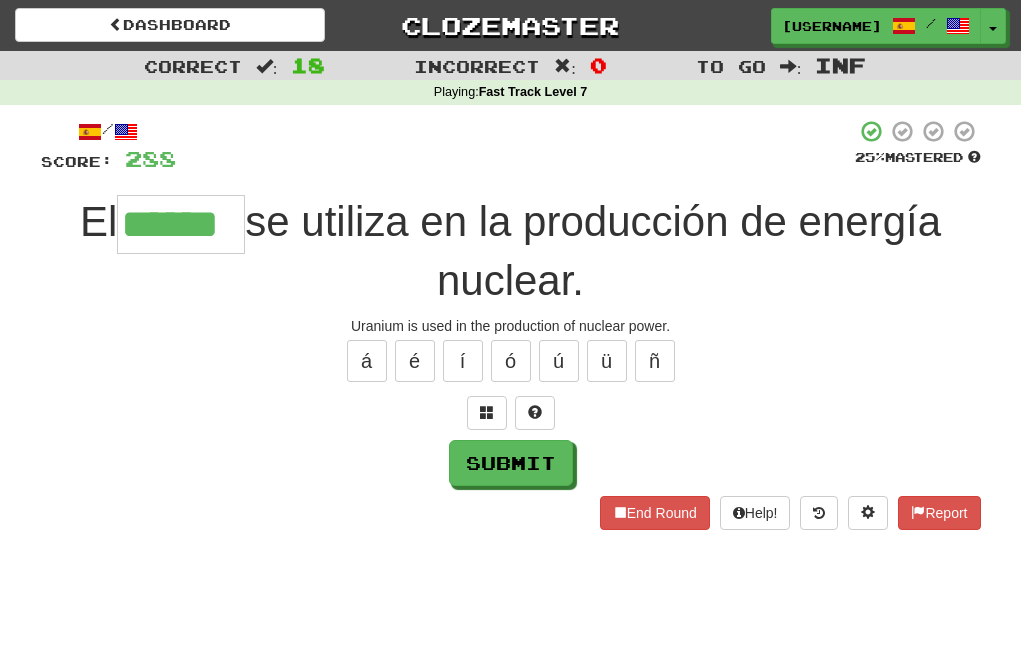 type on "******" 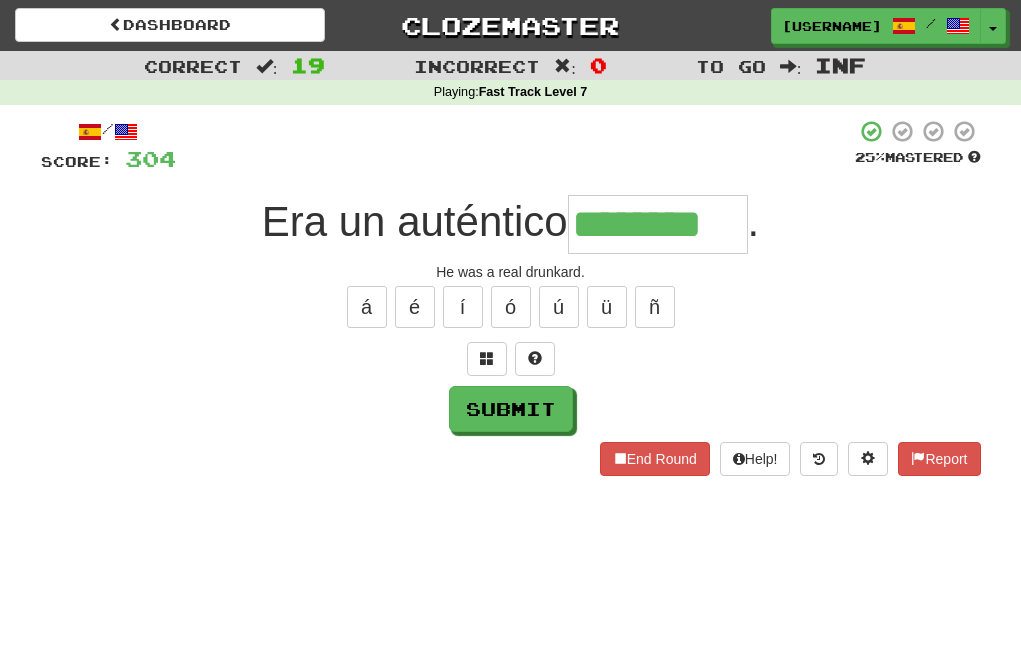 type on "********" 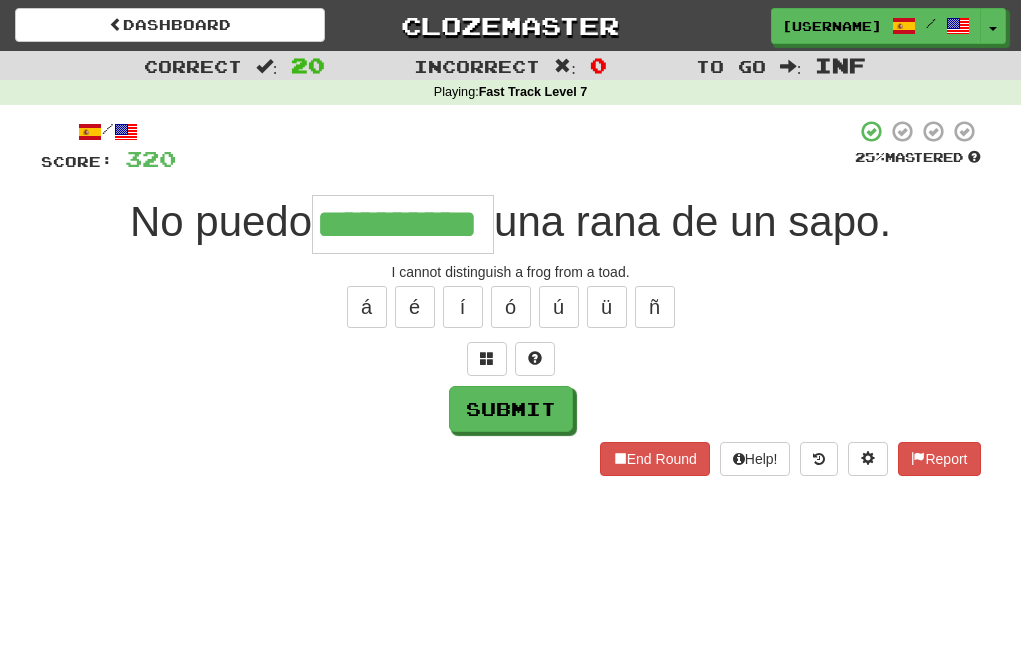 type on "**********" 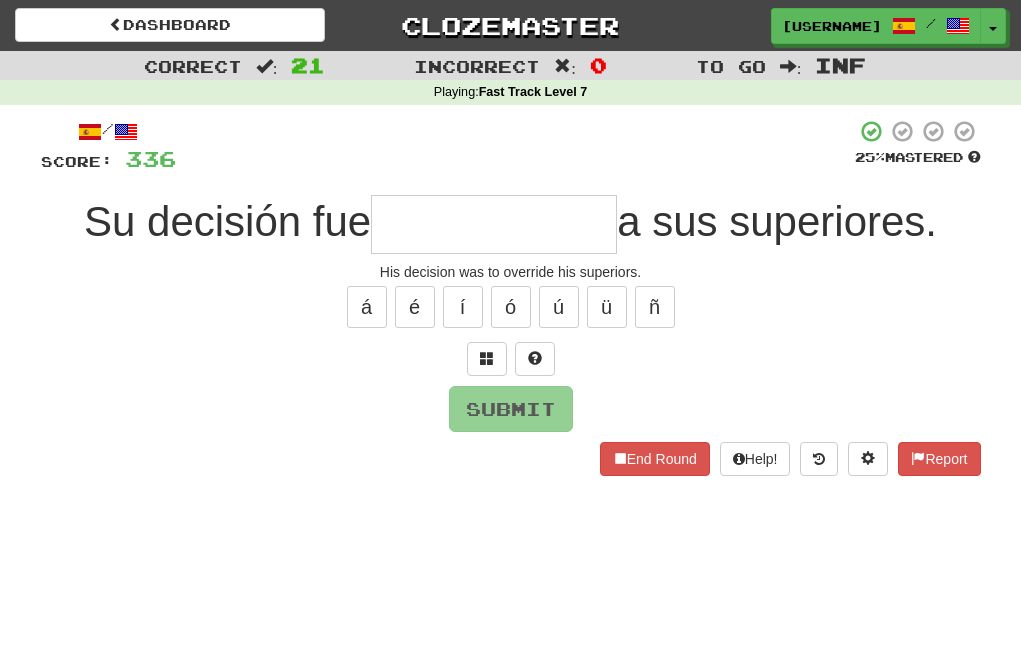 type on "*" 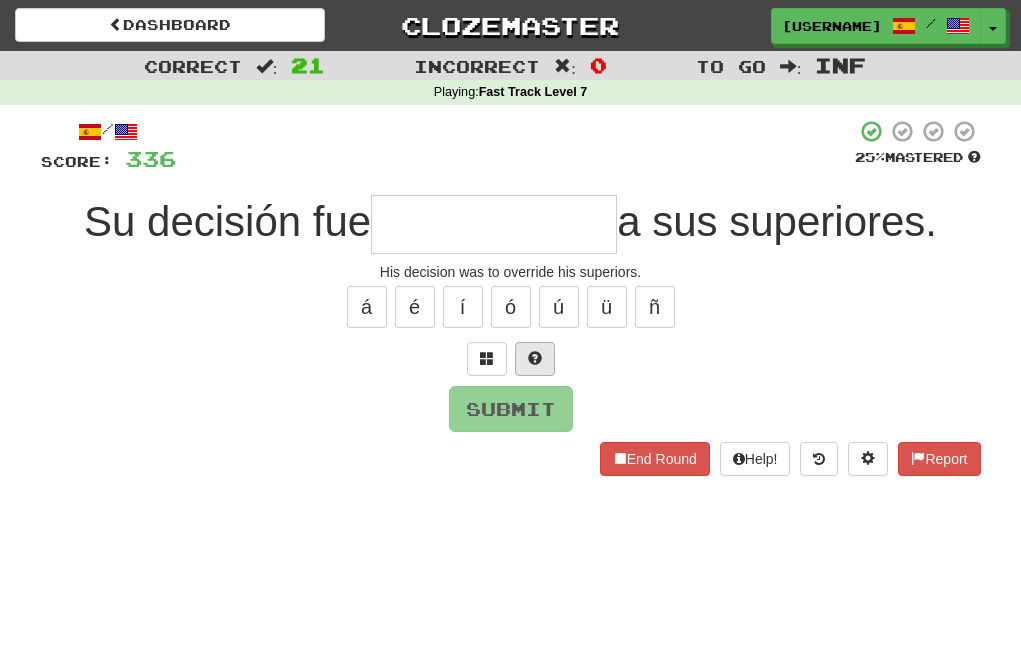click at bounding box center [535, 358] 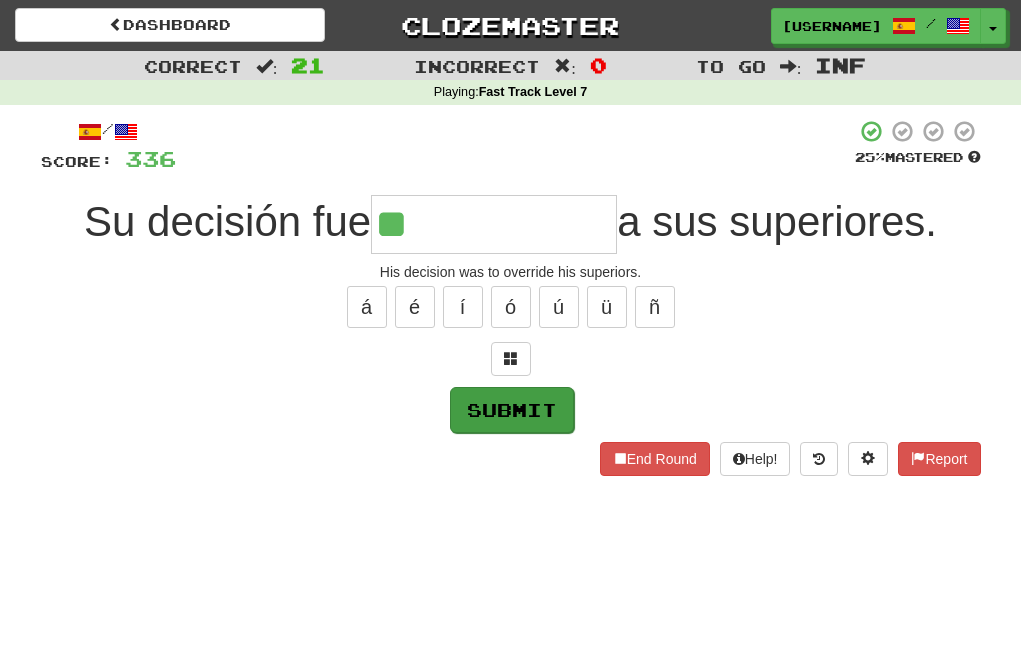 click on "Submit" at bounding box center [512, 410] 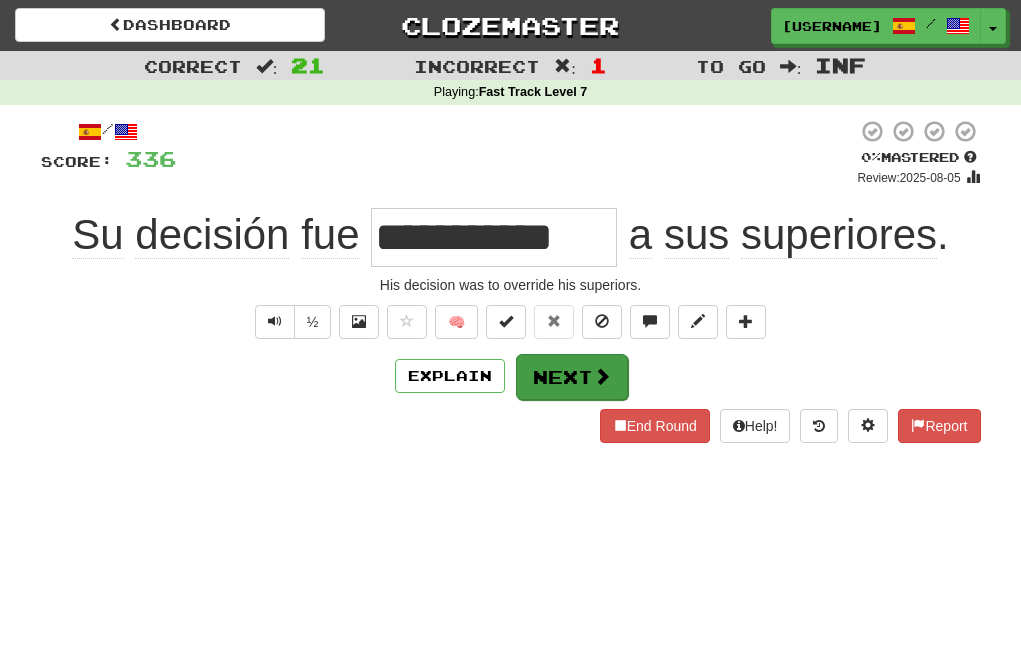 click on "Next" at bounding box center (572, 377) 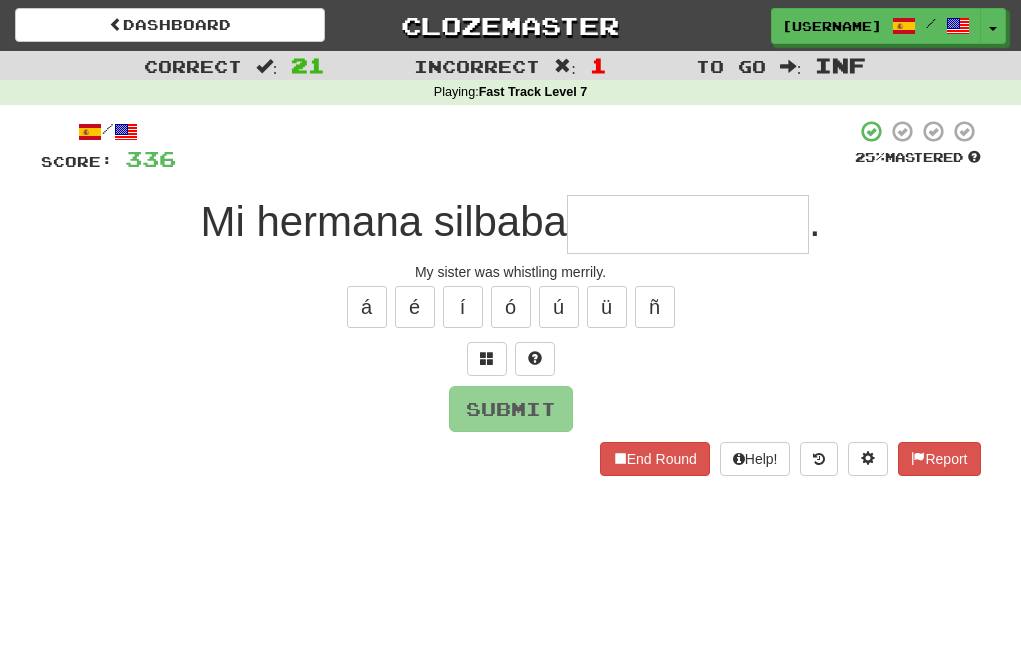 type on "*" 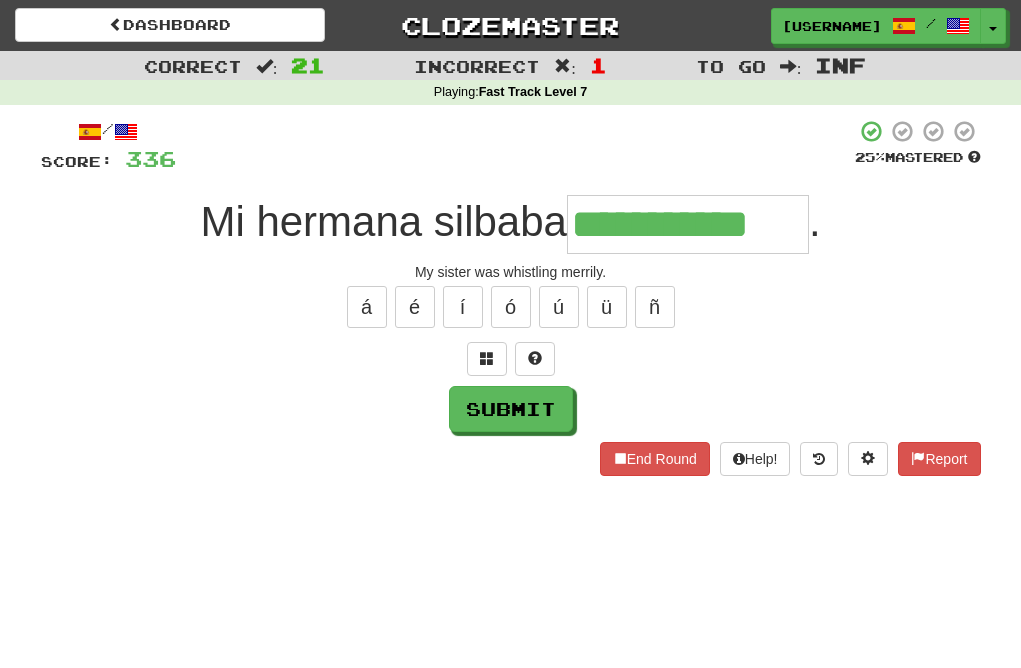 type on "**********" 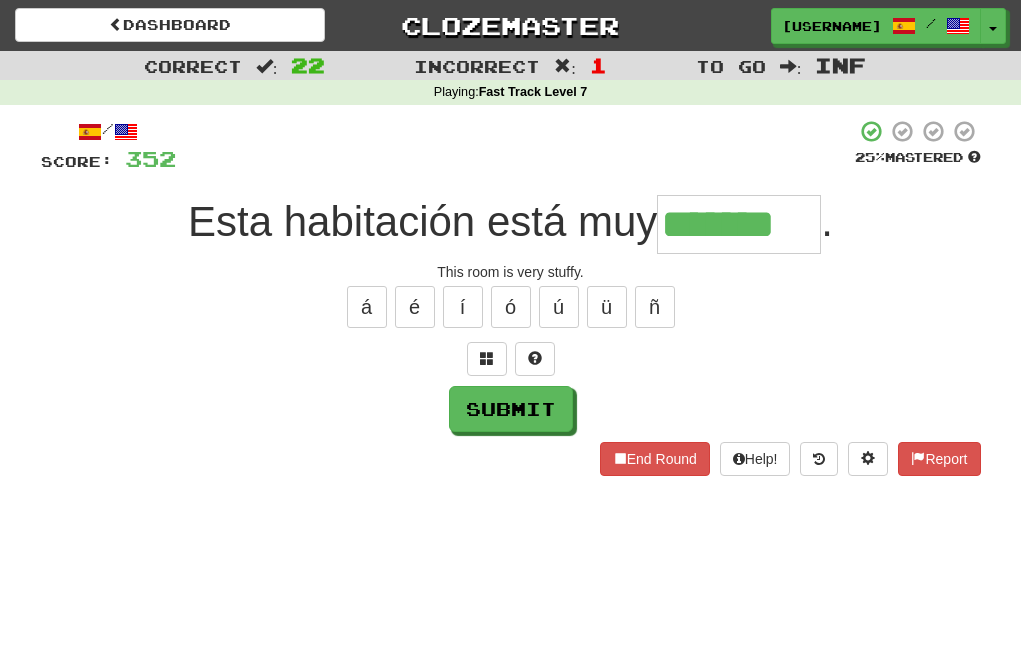 type on "*******" 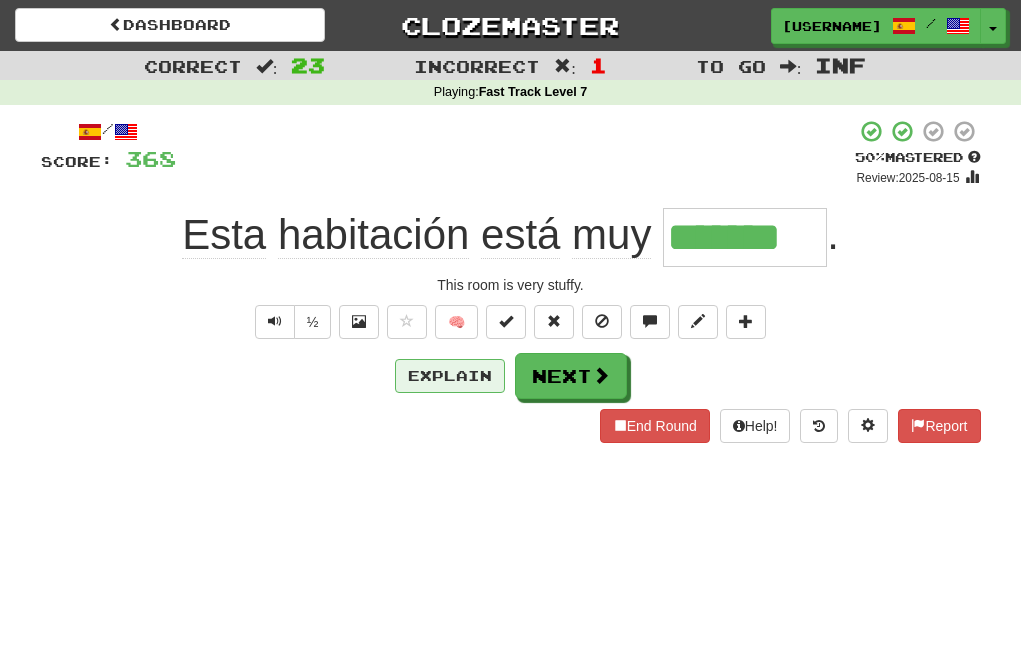 click on "Explain" at bounding box center (450, 376) 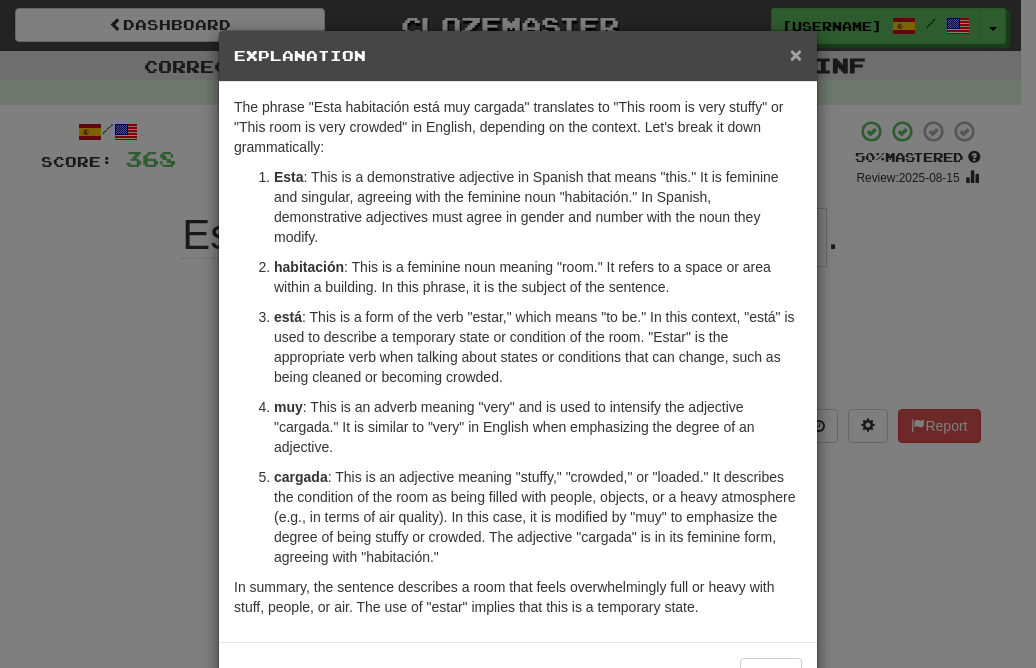 click on "×" at bounding box center [796, 54] 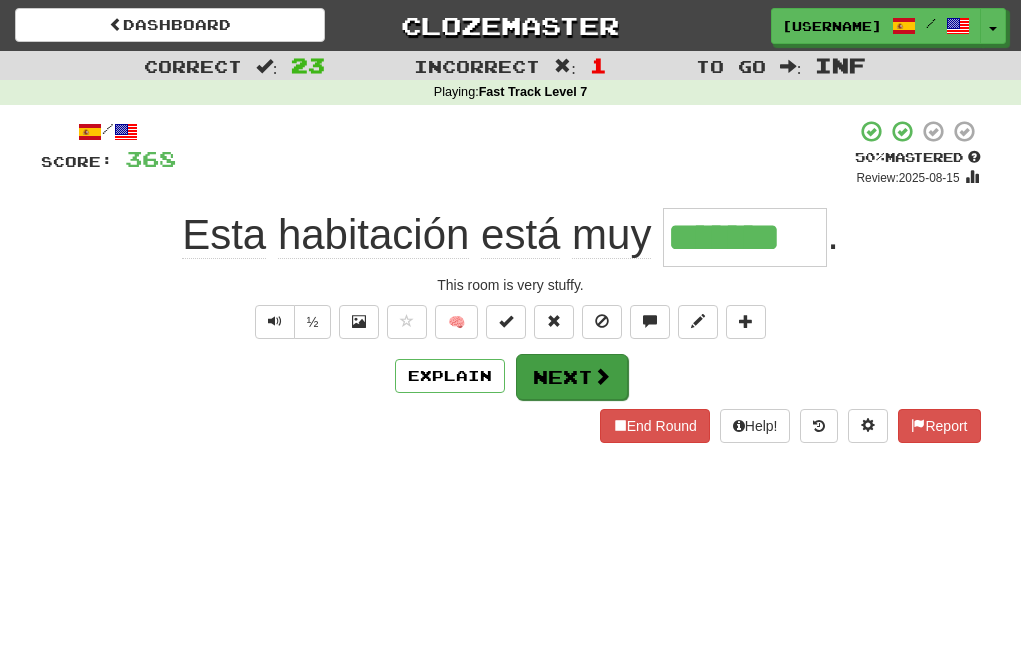click on "Next" at bounding box center [572, 377] 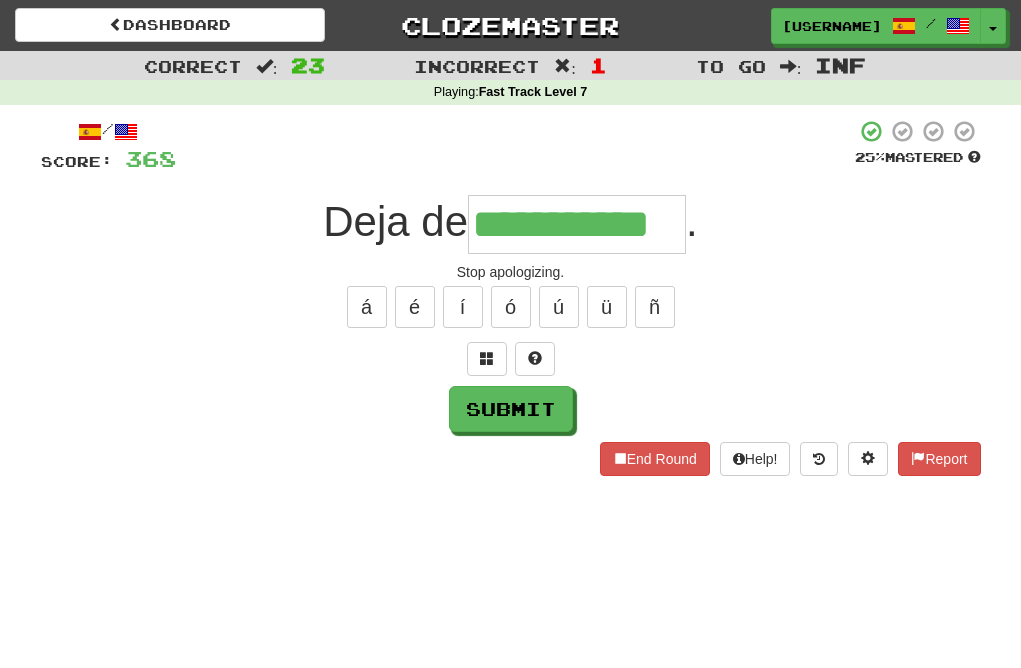 type on "**********" 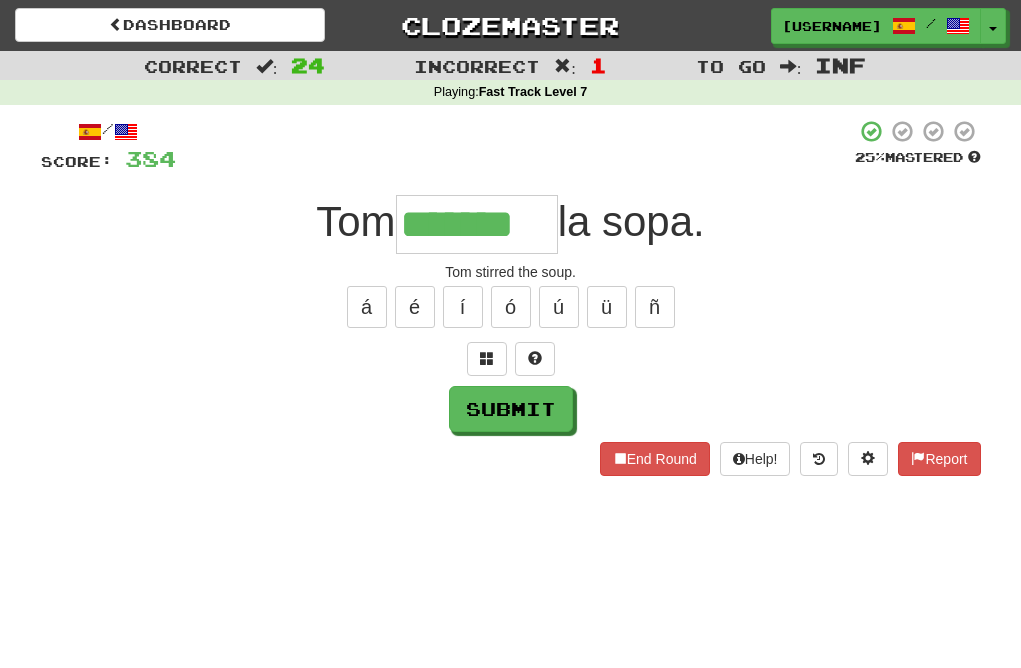 type on "*******" 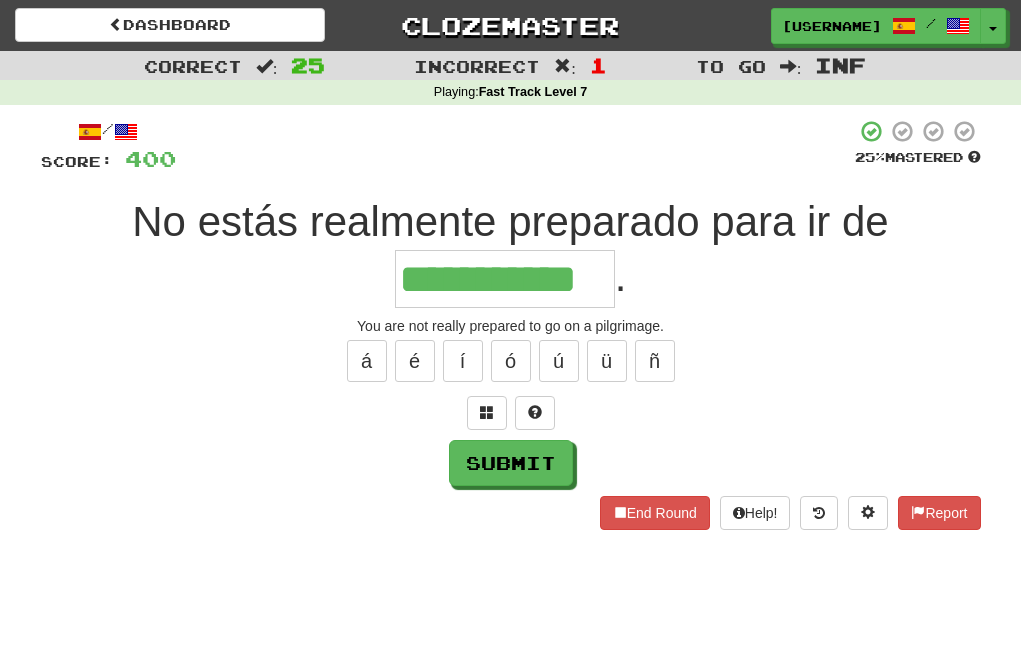 type on "**********" 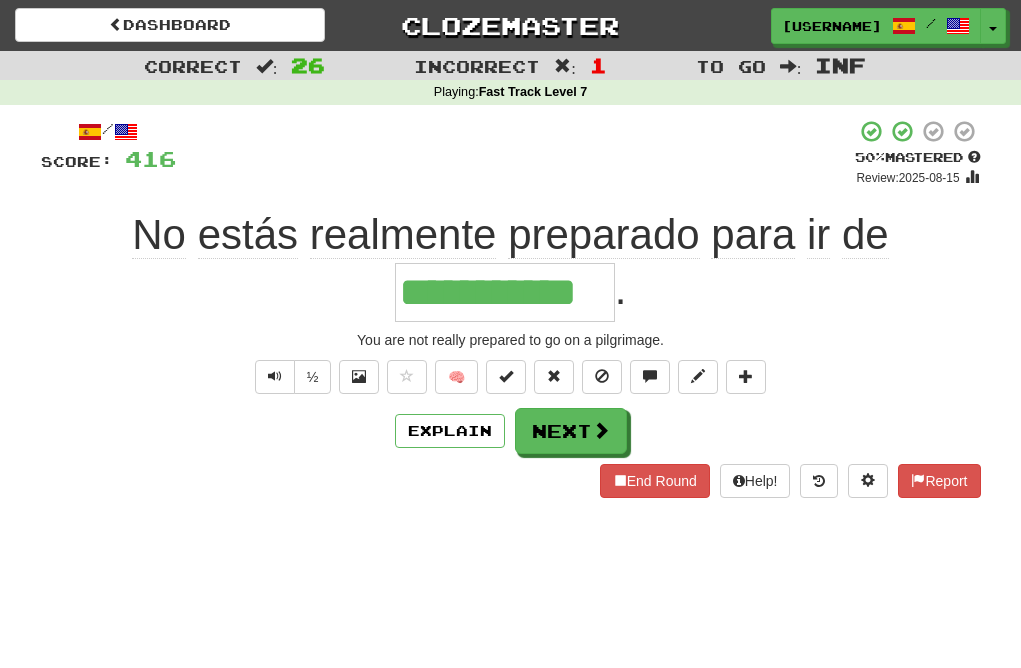 click on "Next" at bounding box center (571, 431) 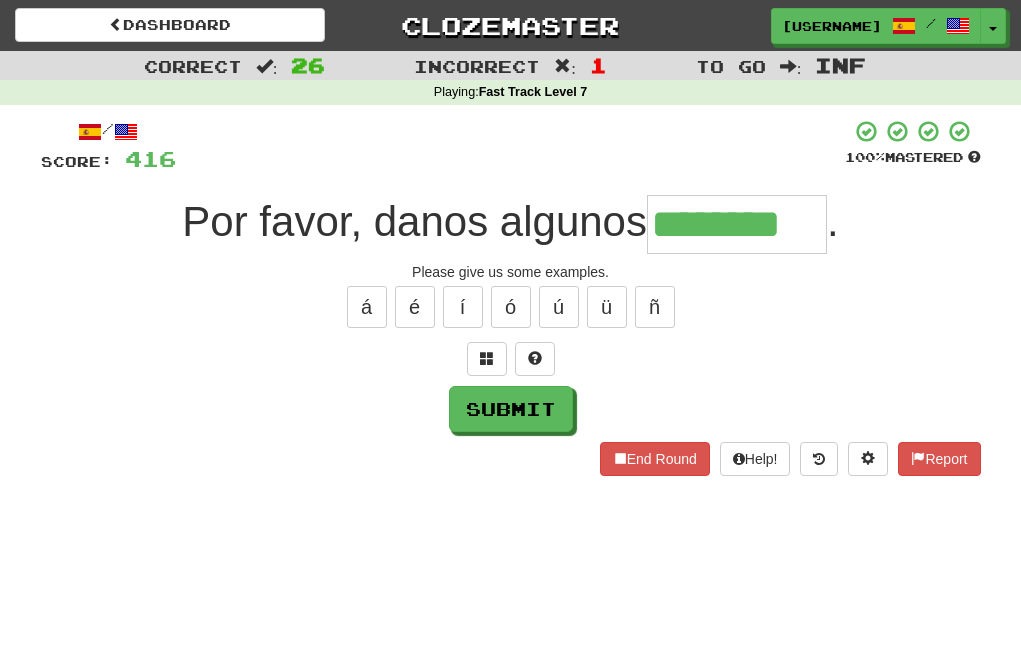 type on "********" 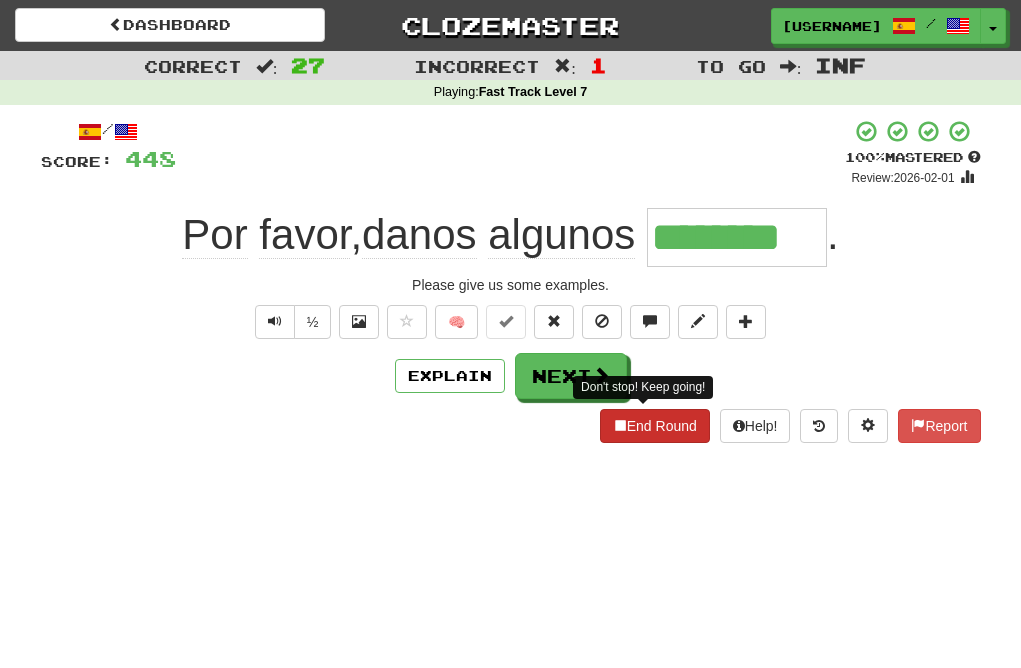 click on "End Round" at bounding box center (655, 426) 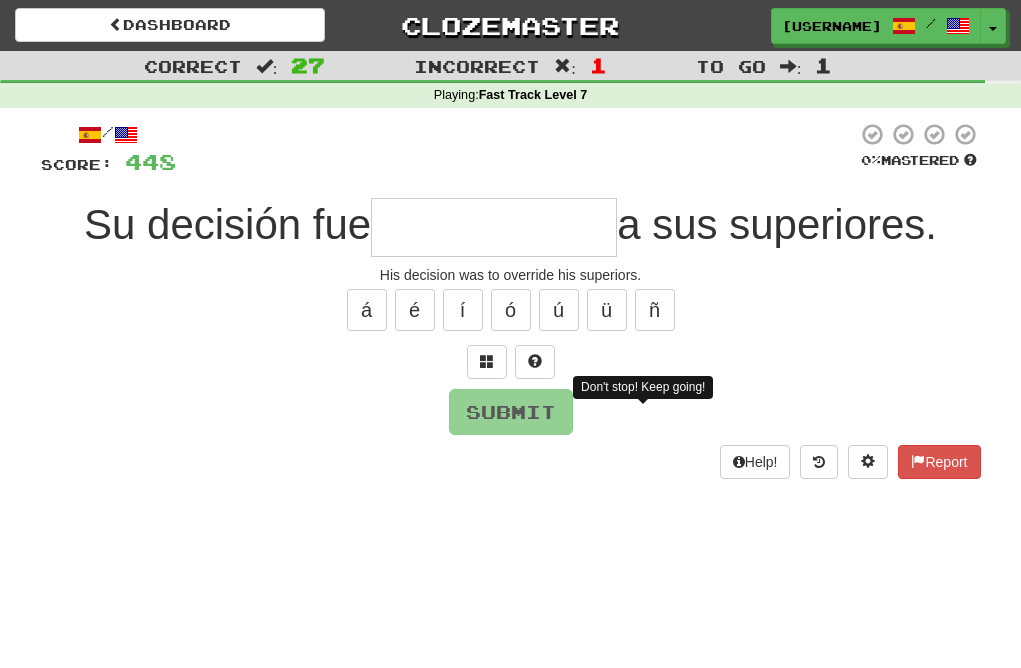type on "*" 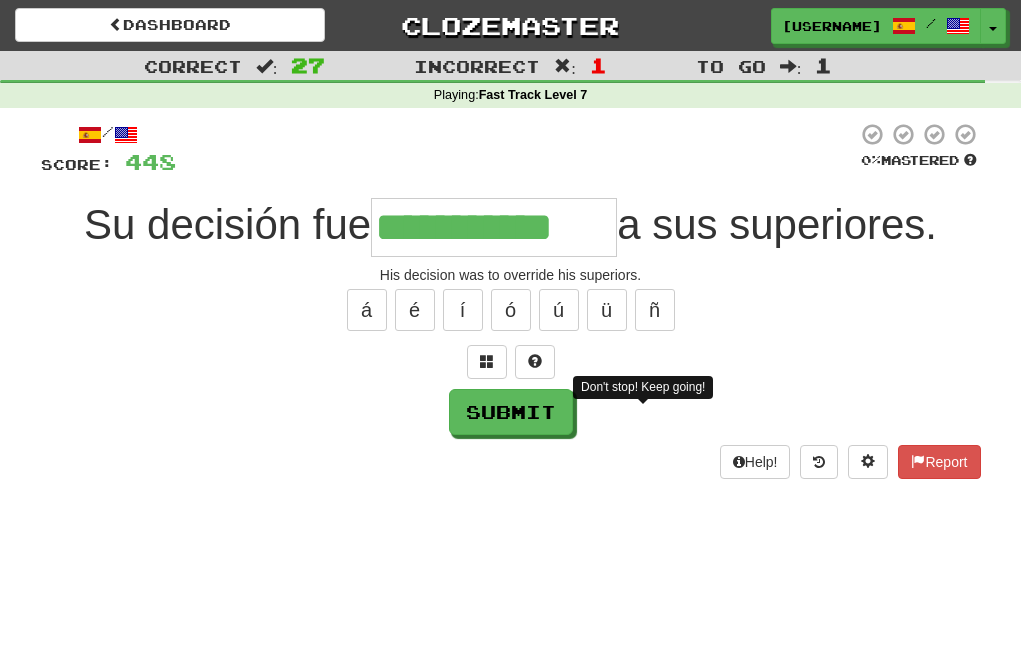 type on "**********" 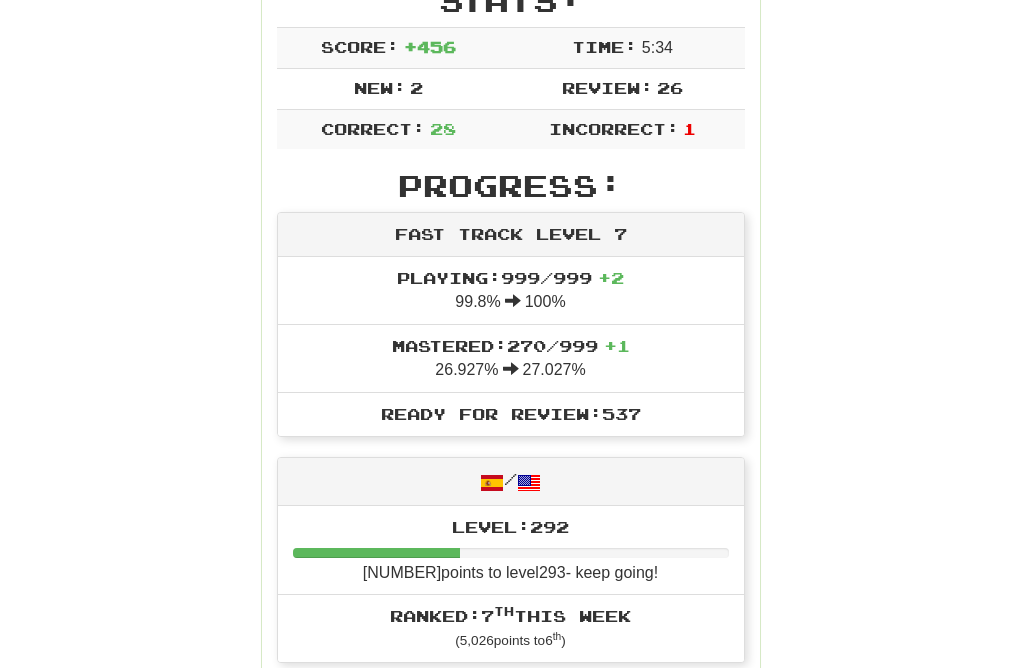 scroll, scrollTop: 0, scrollLeft: 0, axis: both 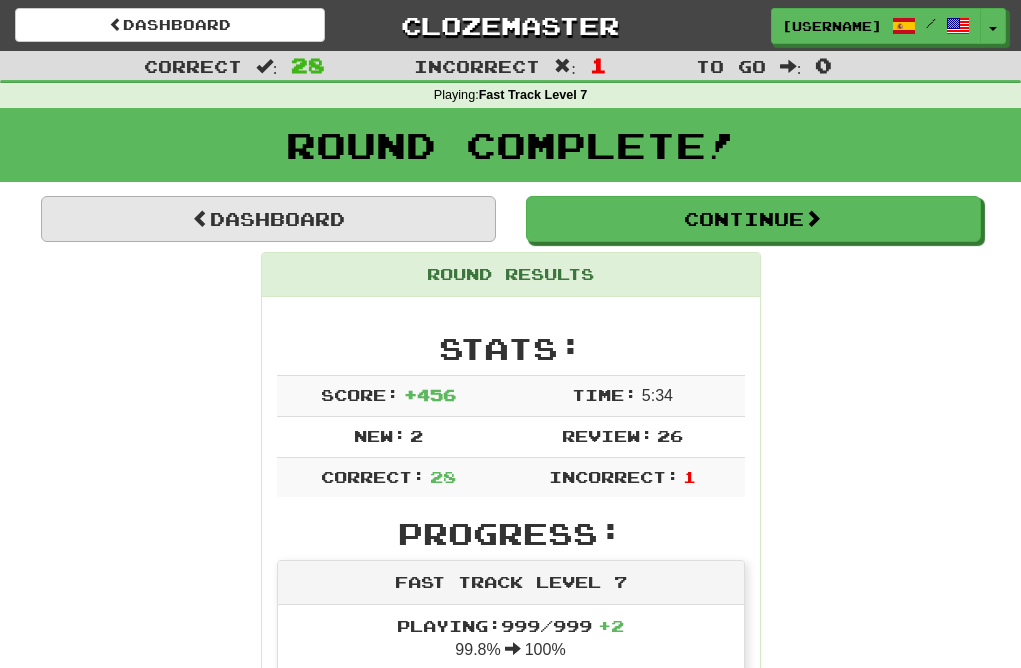 click on "Dashboard" at bounding box center [268, 219] 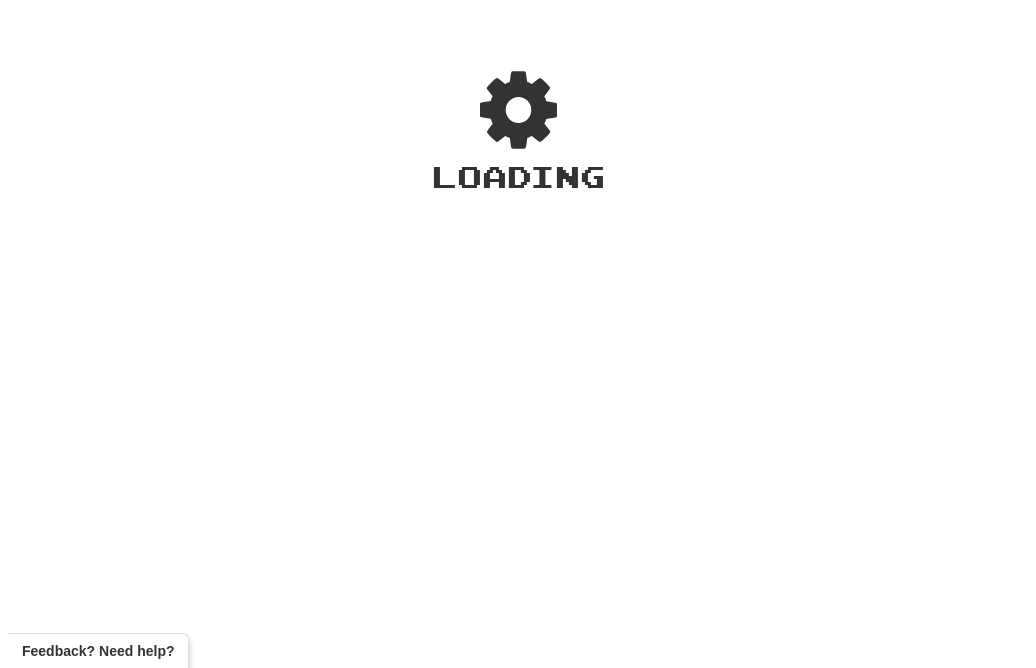 scroll, scrollTop: 0, scrollLeft: 0, axis: both 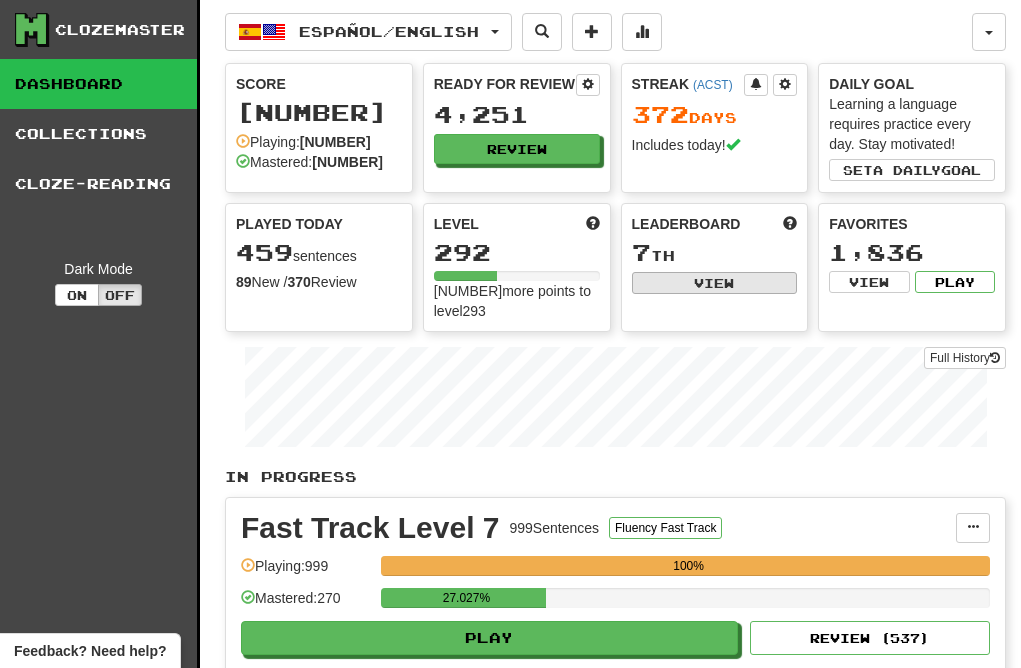 click on "View" at bounding box center [715, 283] 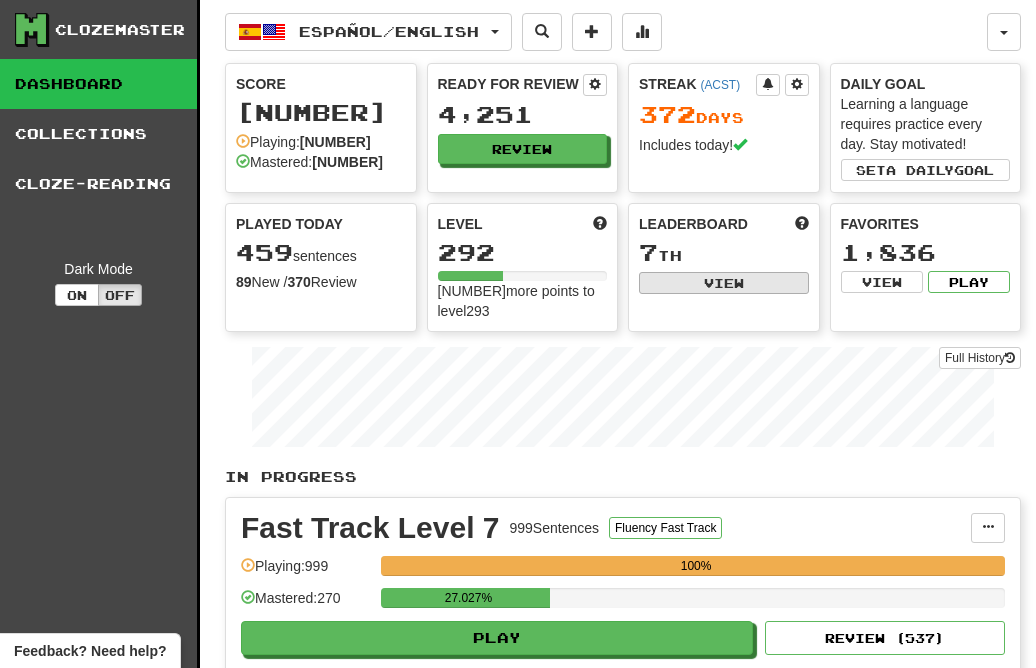 select on "**********" 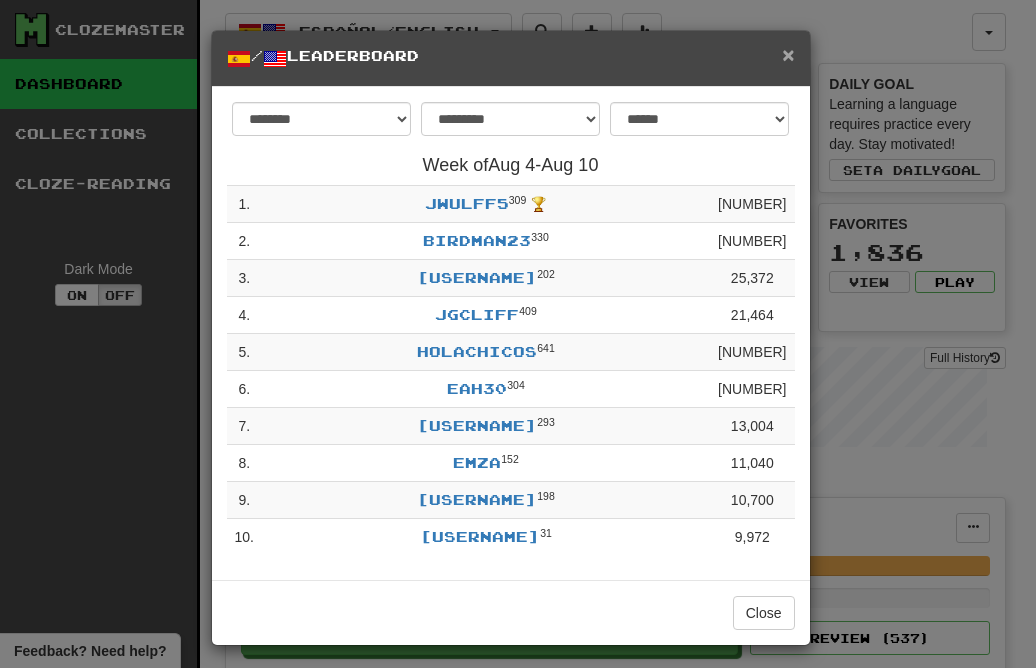 click on "×" at bounding box center (788, 54) 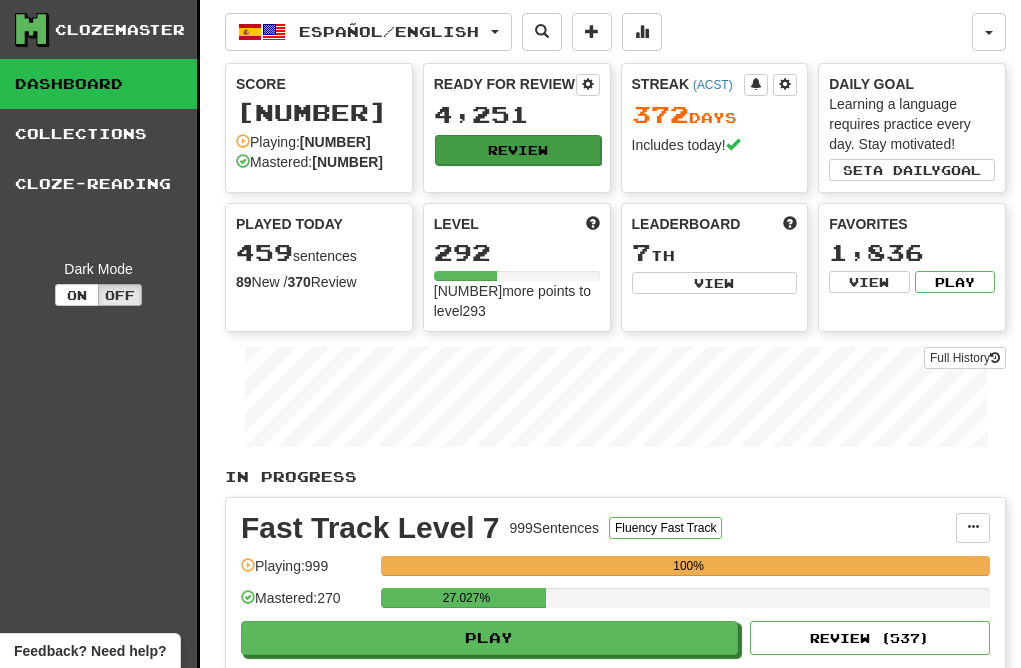 click on "Review" at bounding box center [518, 150] 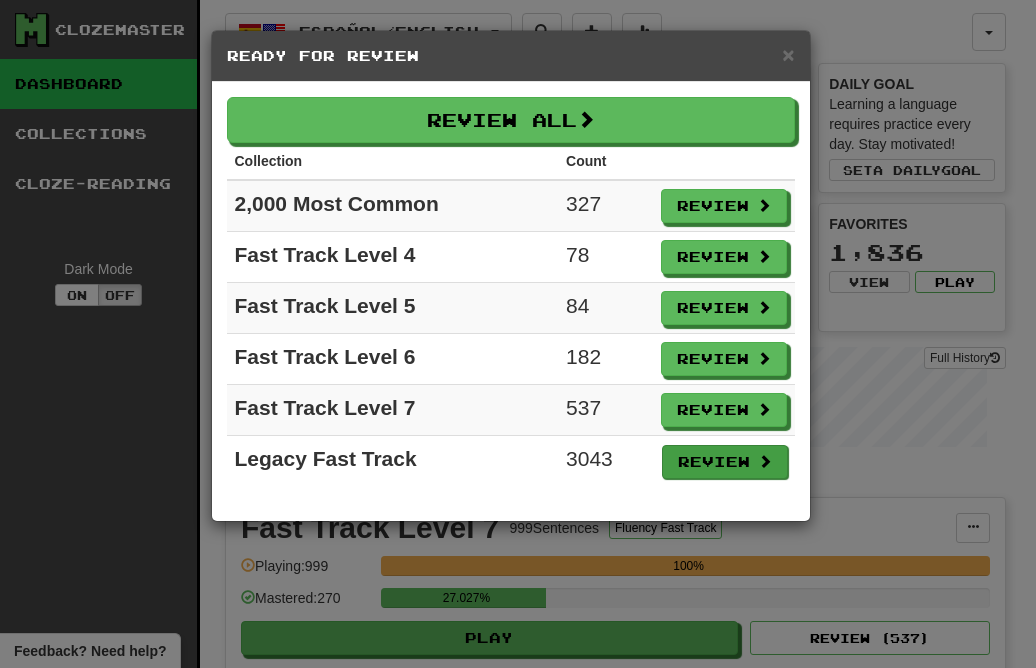 click on "Review" at bounding box center [725, 462] 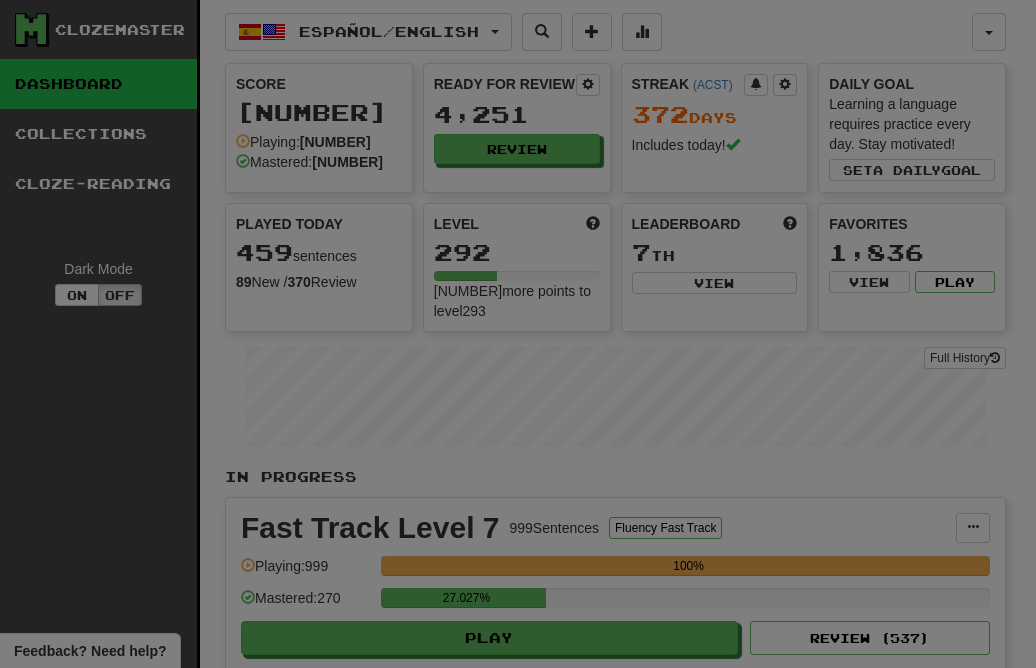 select on "********" 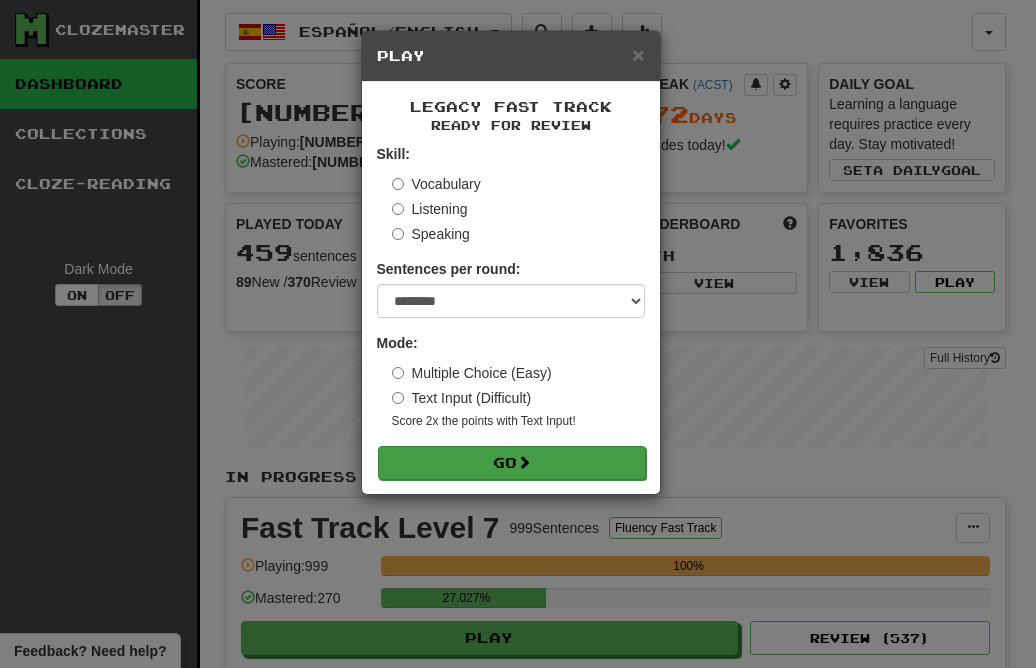 click on "Go" at bounding box center [512, 463] 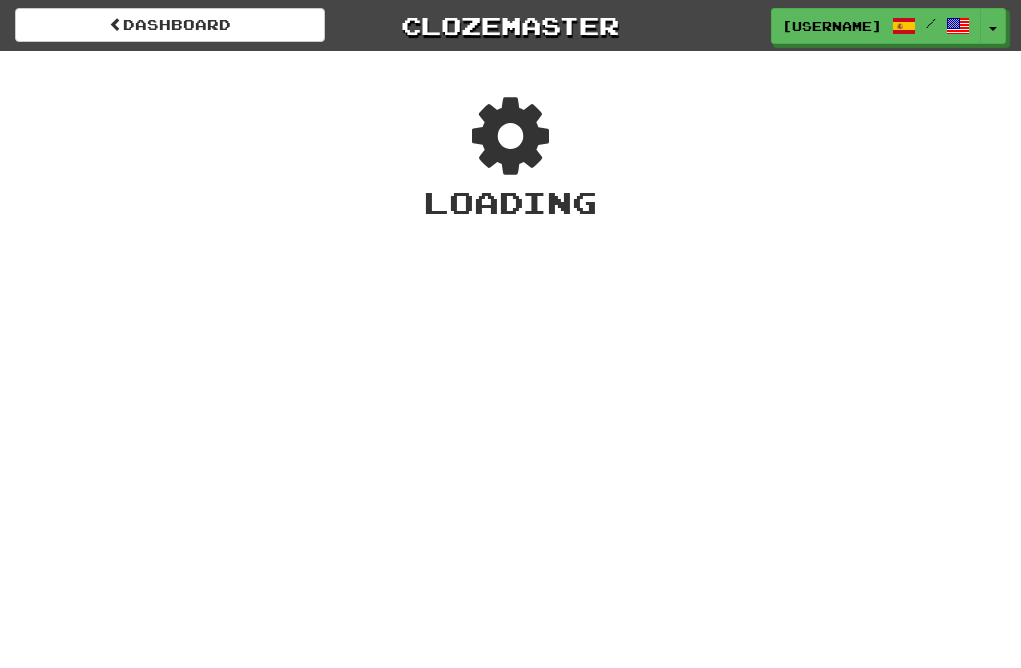 scroll, scrollTop: 0, scrollLeft: 0, axis: both 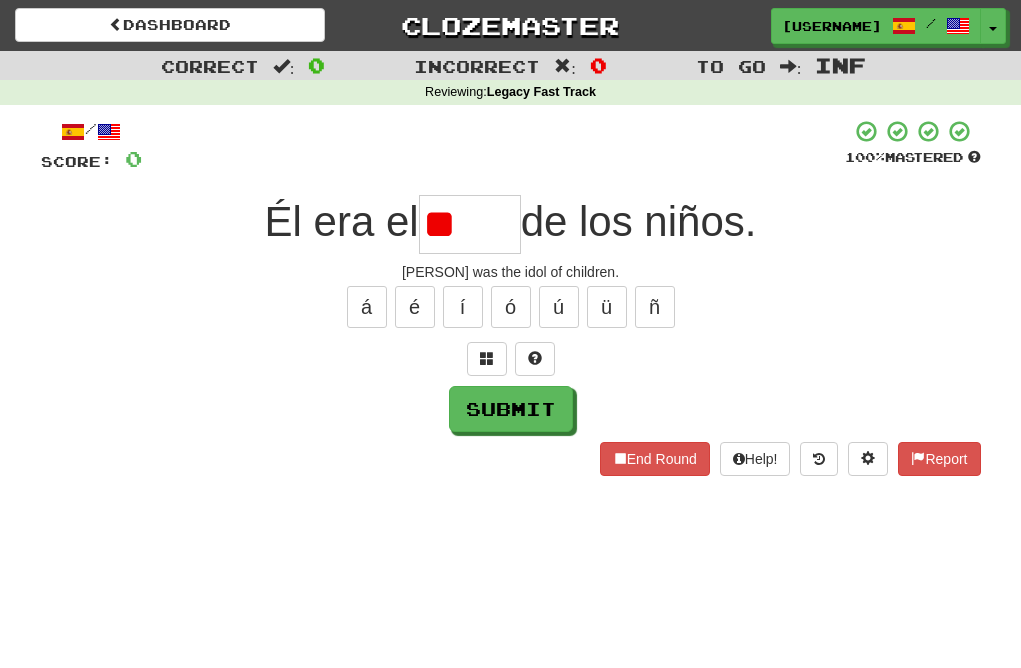 type on "*" 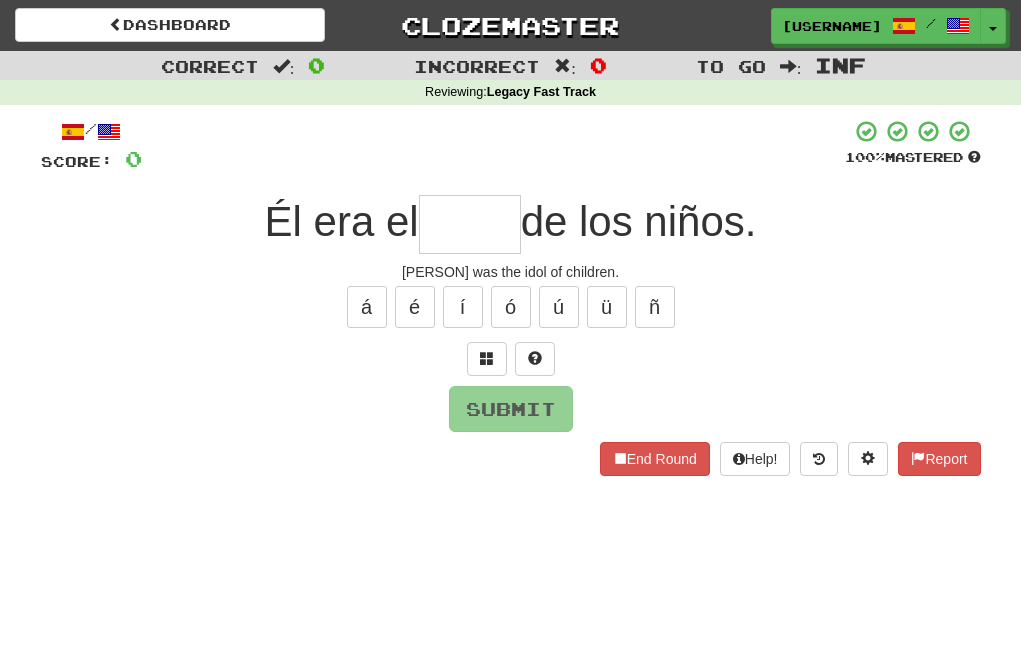 type on "*" 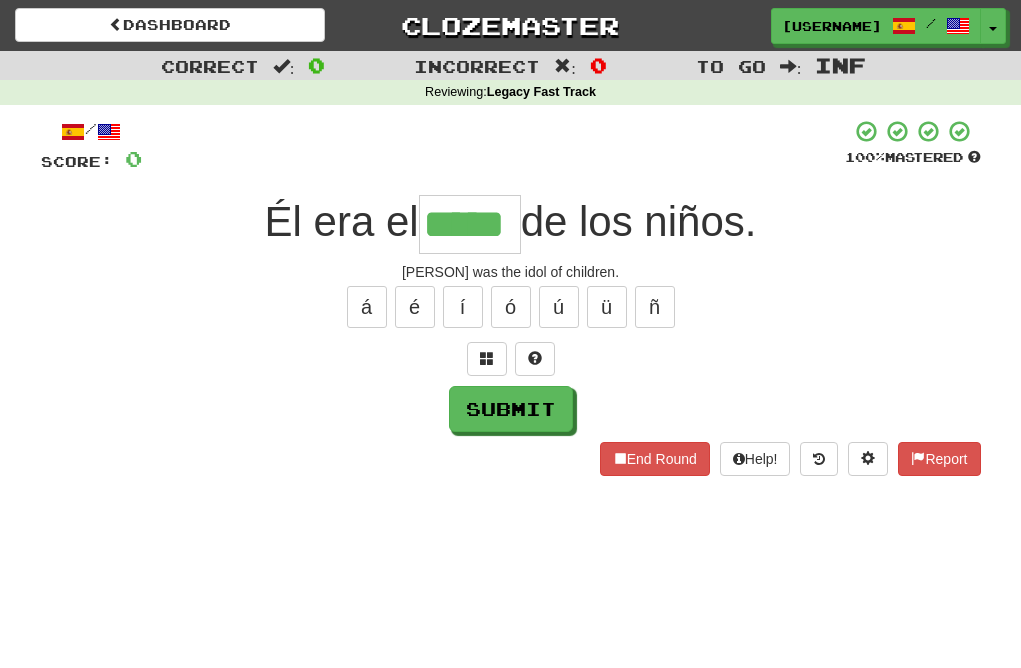 type on "*****" 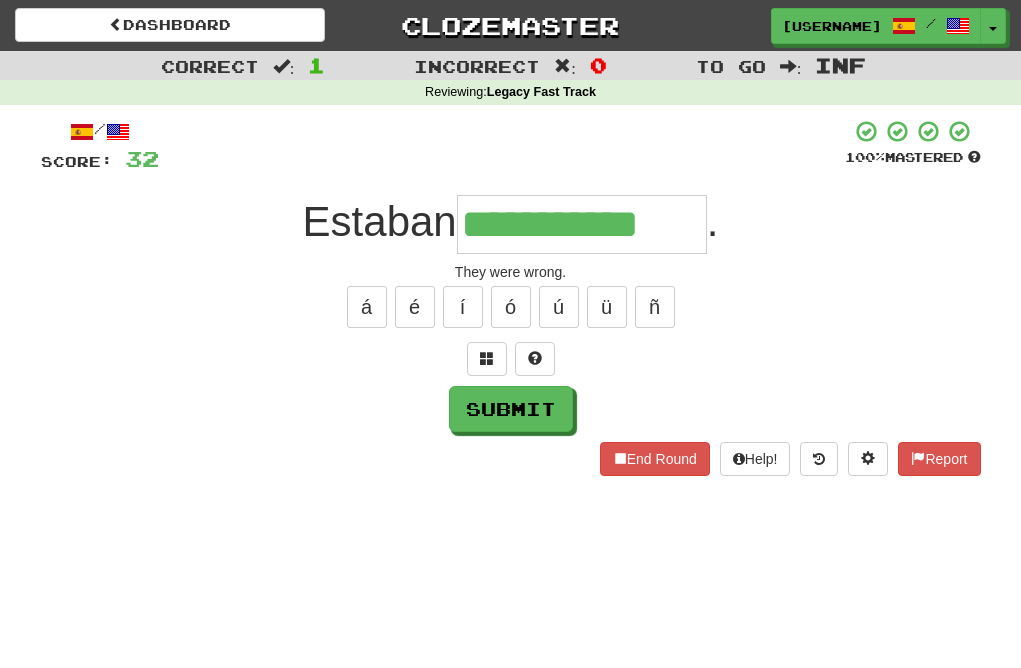 type on "**********" 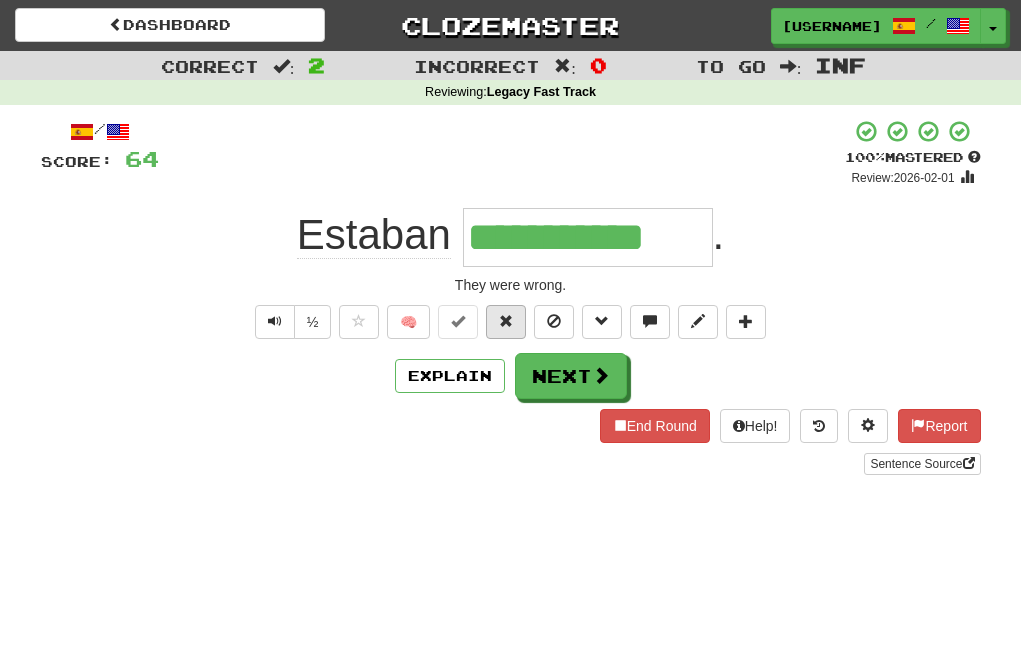 click at bounding box center [506, 321] 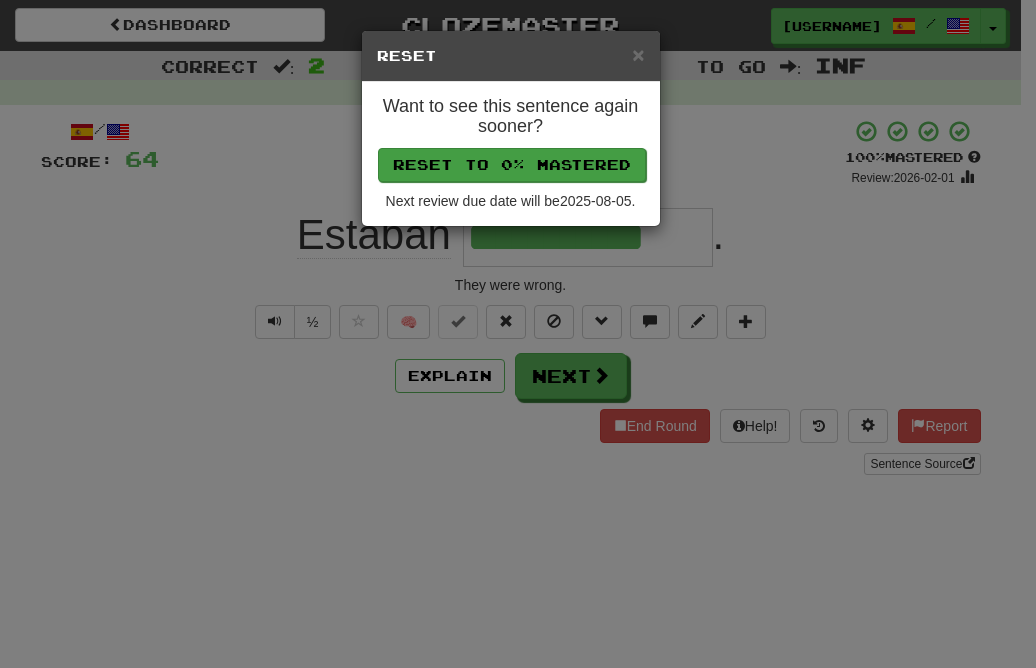click on "Reset to 0% Mastered" at bounding box center [512, 165] 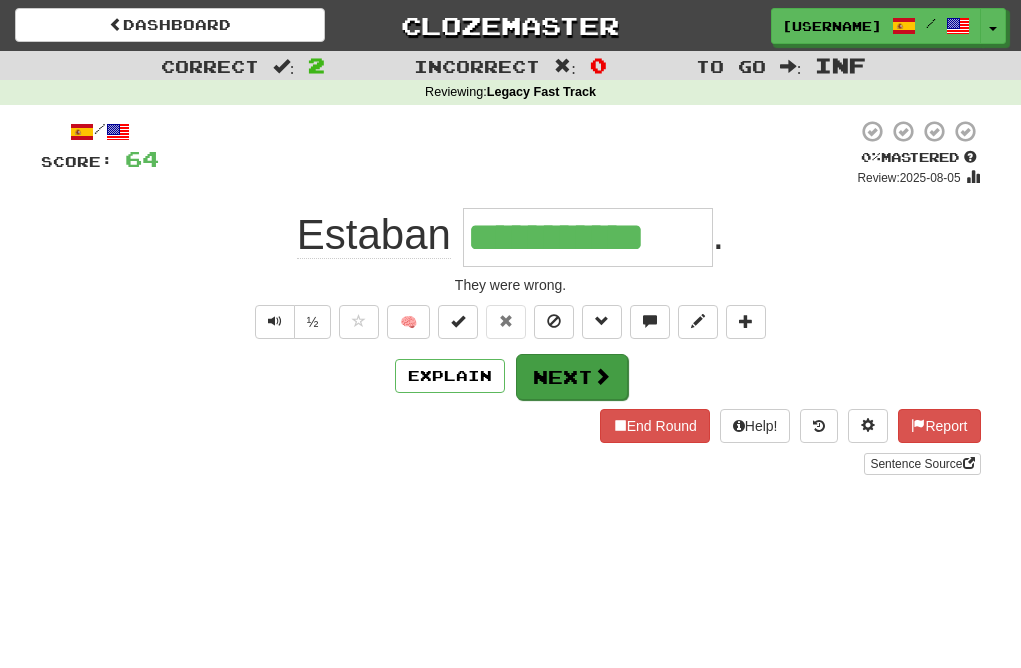 click on "Next" at bounding box center (572, 377) 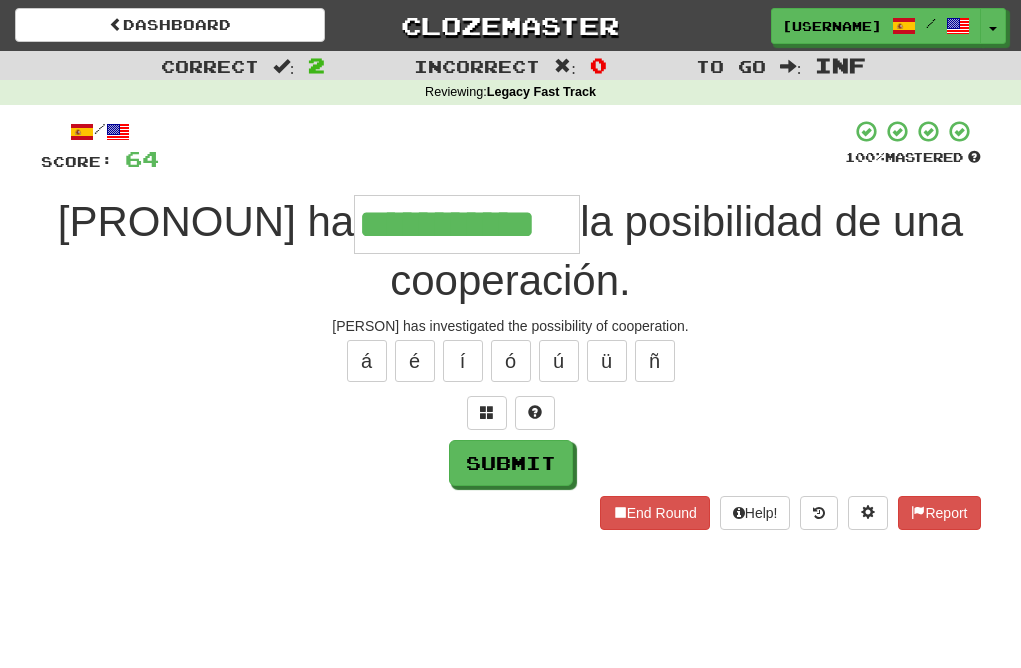 type on "**********" 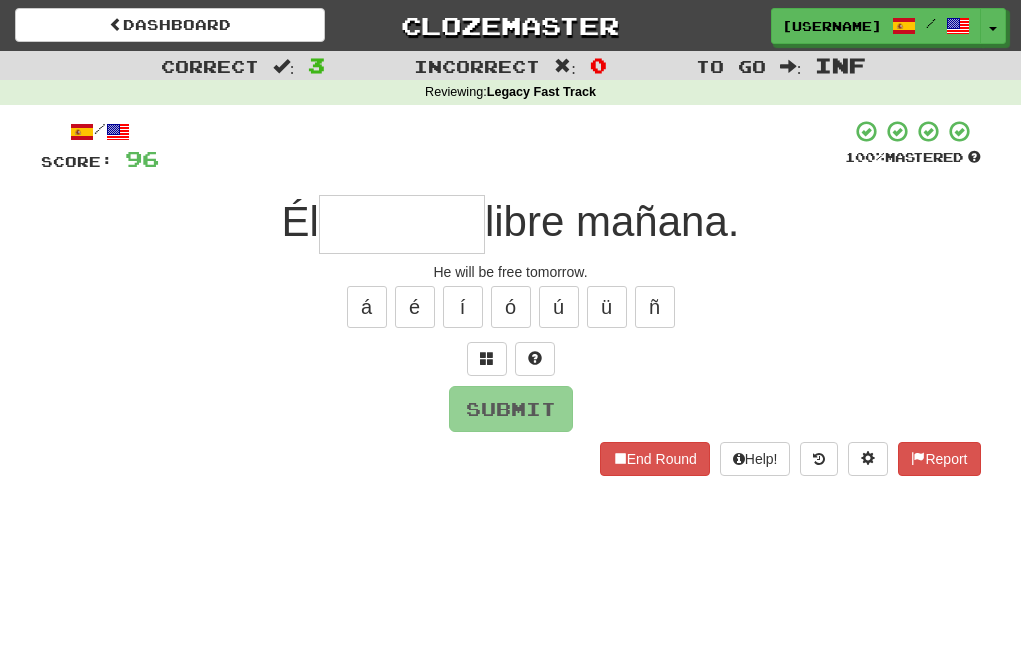 type on "*" 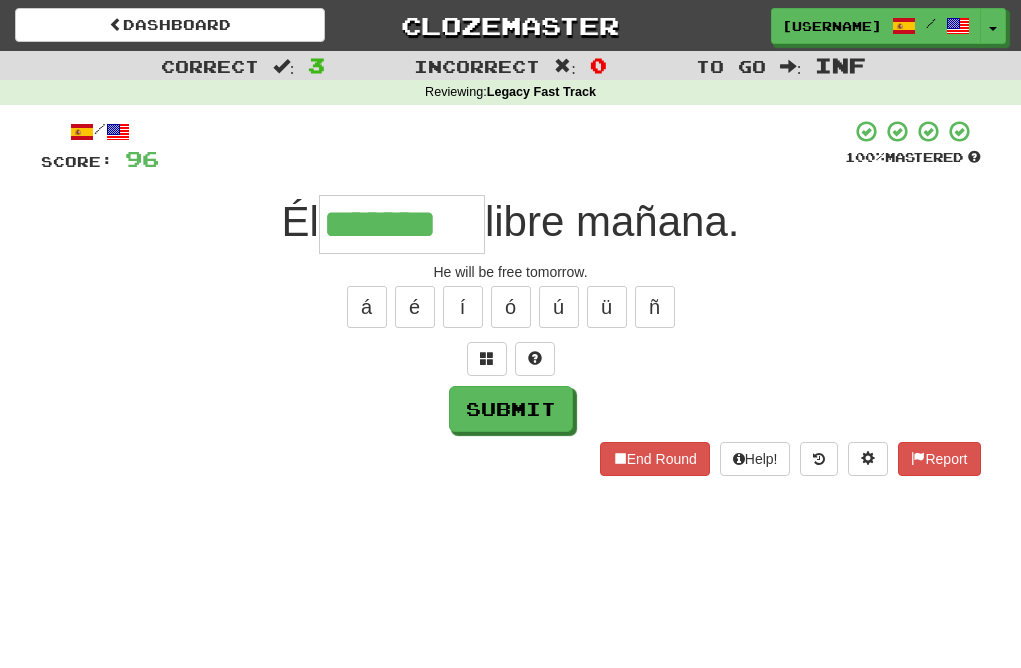 type on "*******" 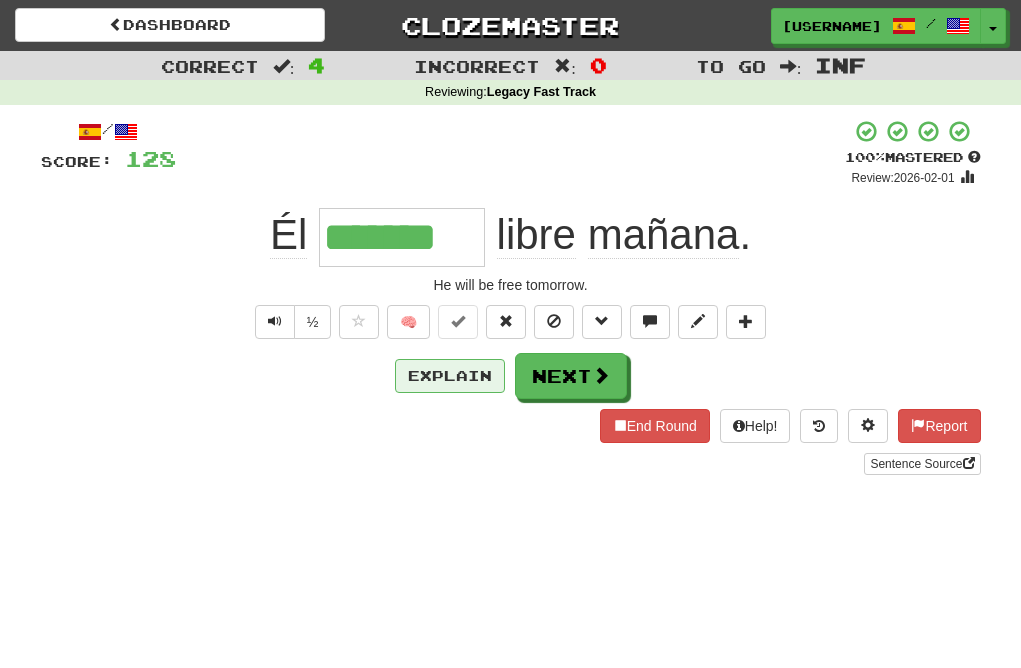click on "Explain" at bounding box center [450, 376] 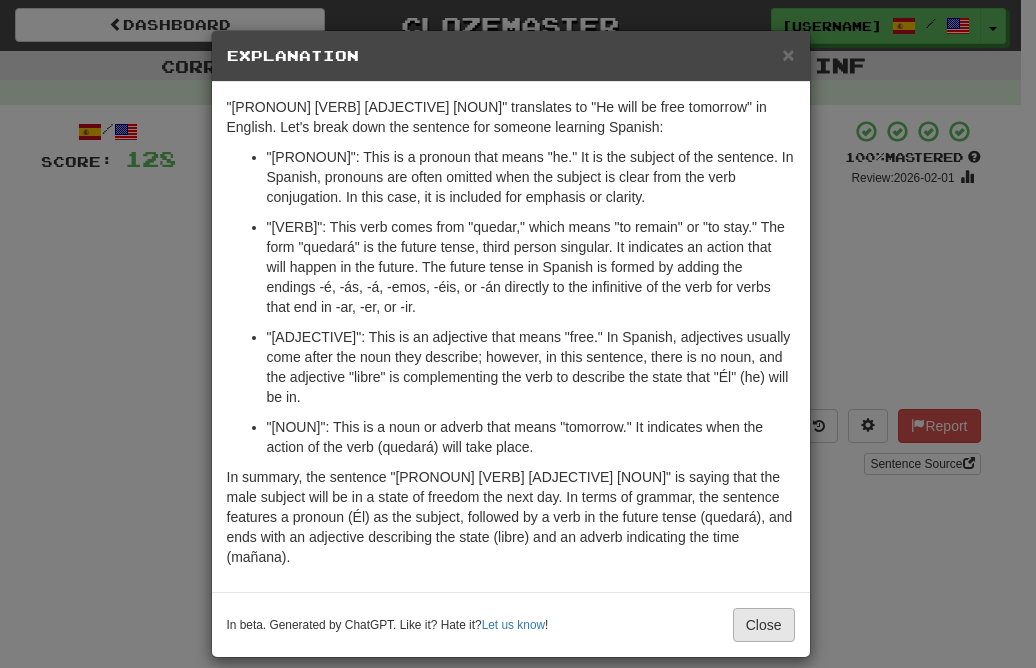 click on "Close" at bounding box center (764, 625) 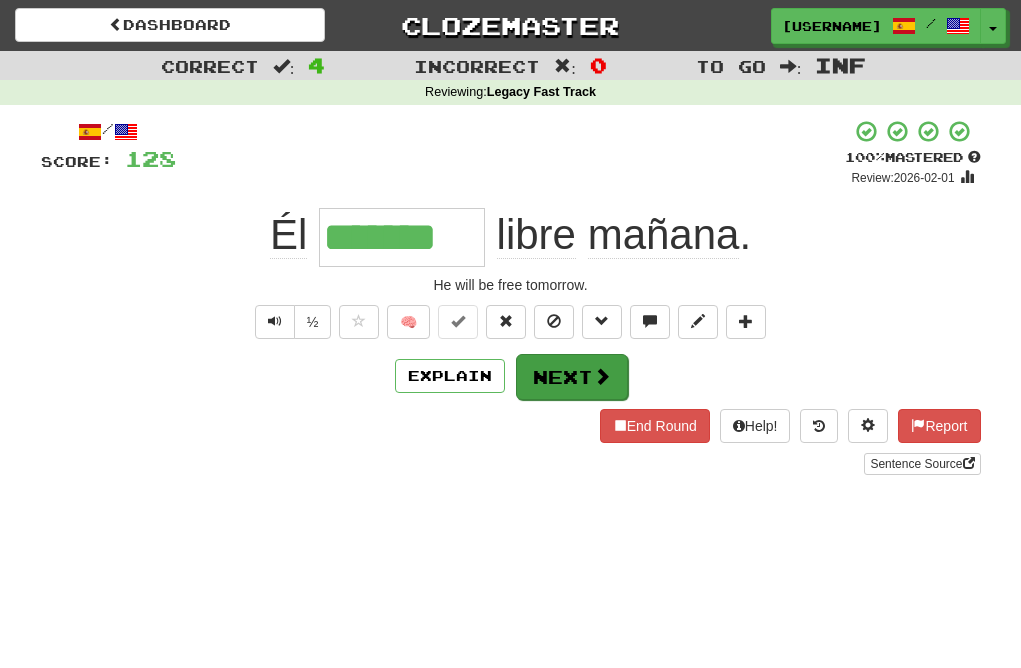 click on "Next" at bounding box center [572, 377] 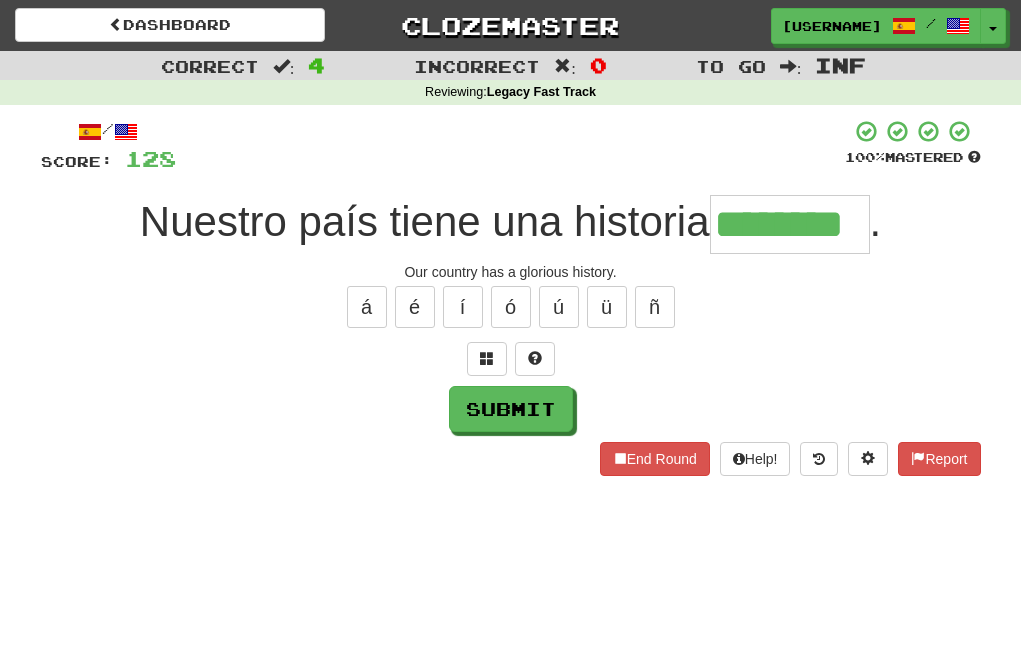 type on "********" 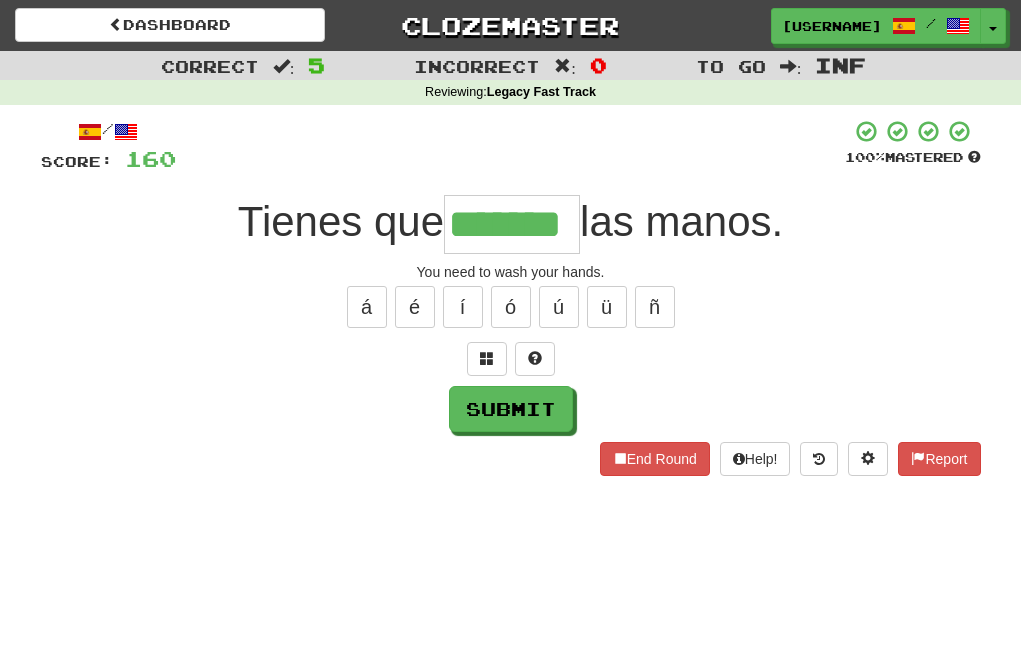 type on "*******" 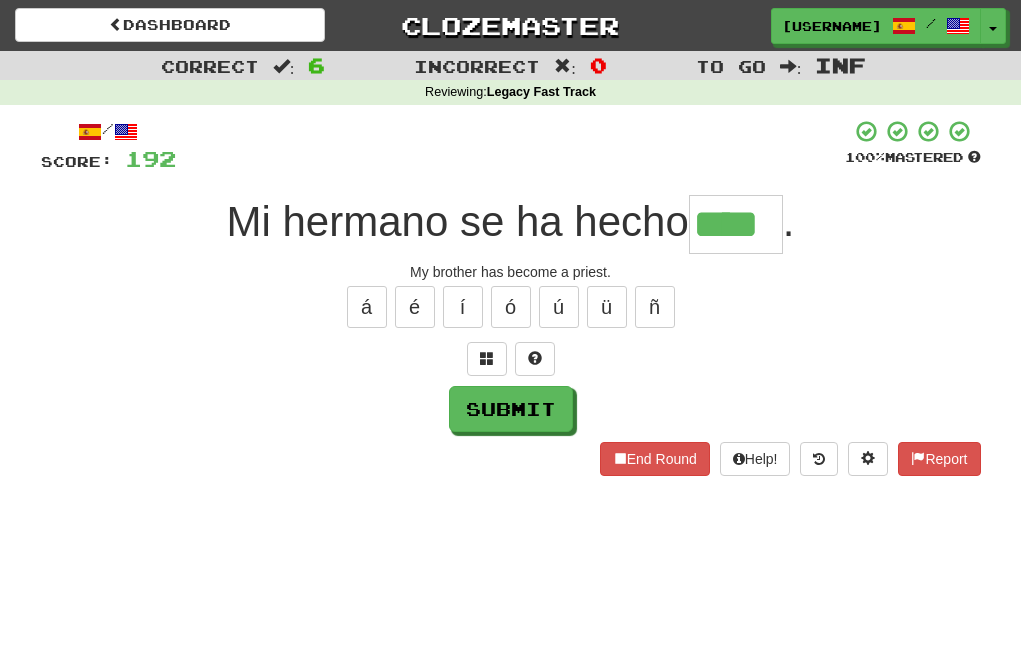 type on "****" 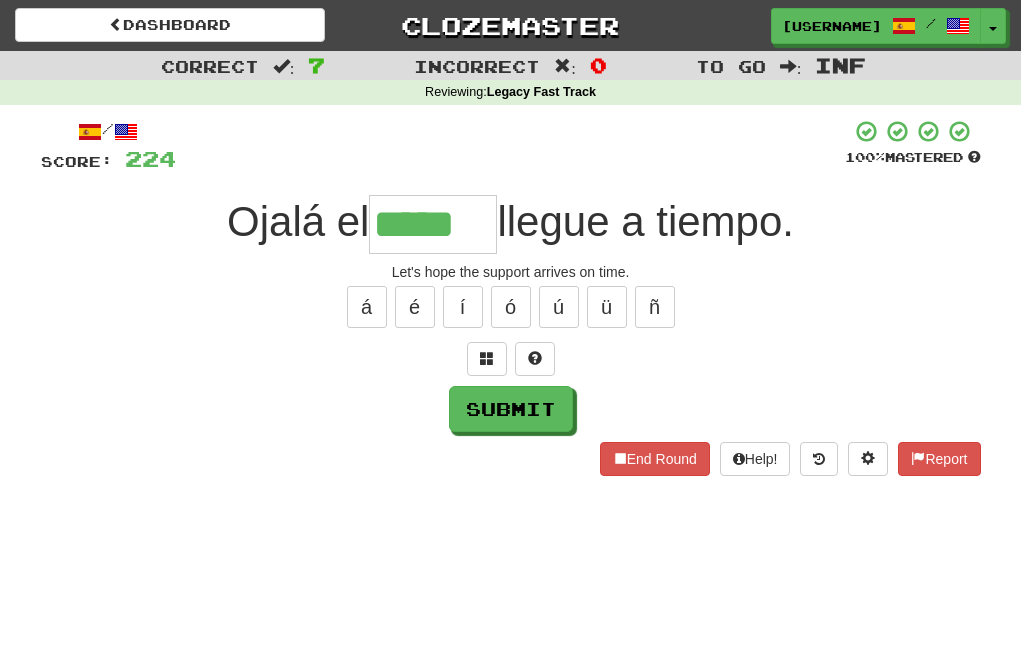 type on "*****" 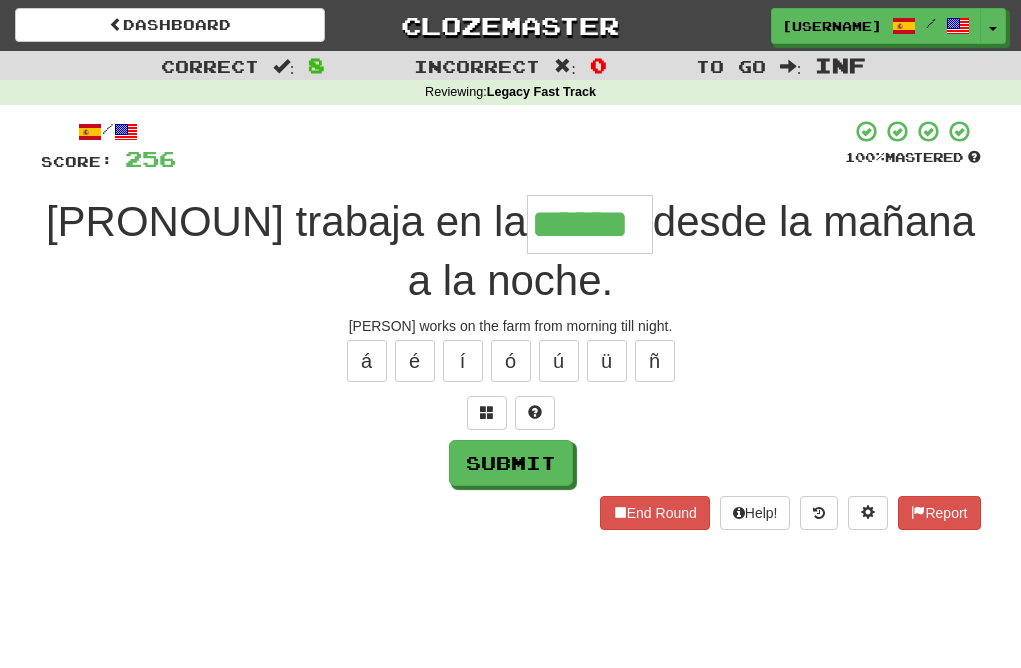 type on "******" 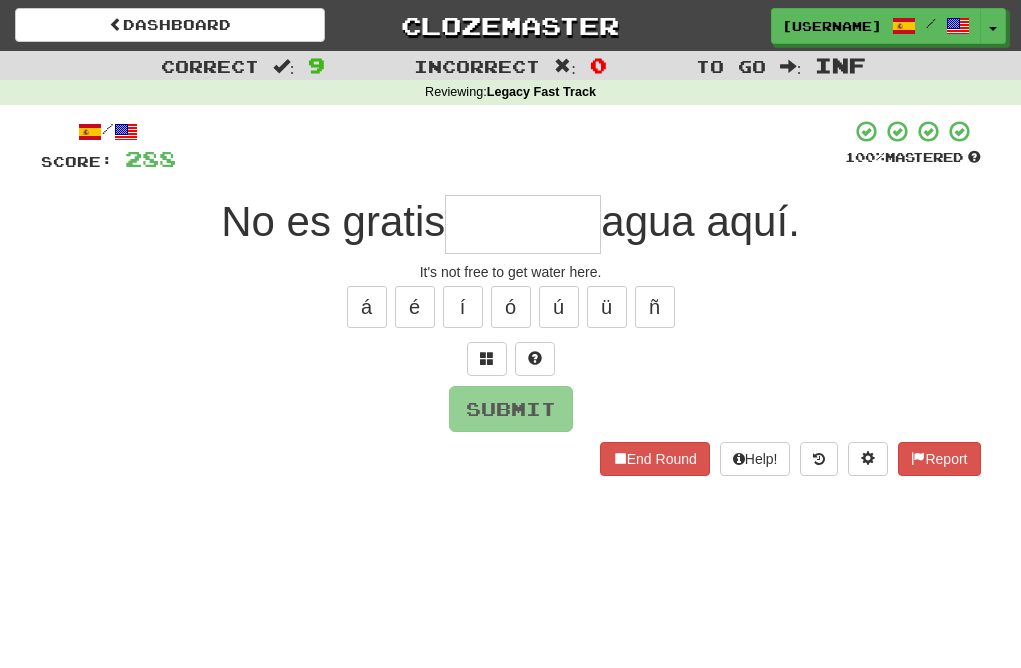 type on "*" 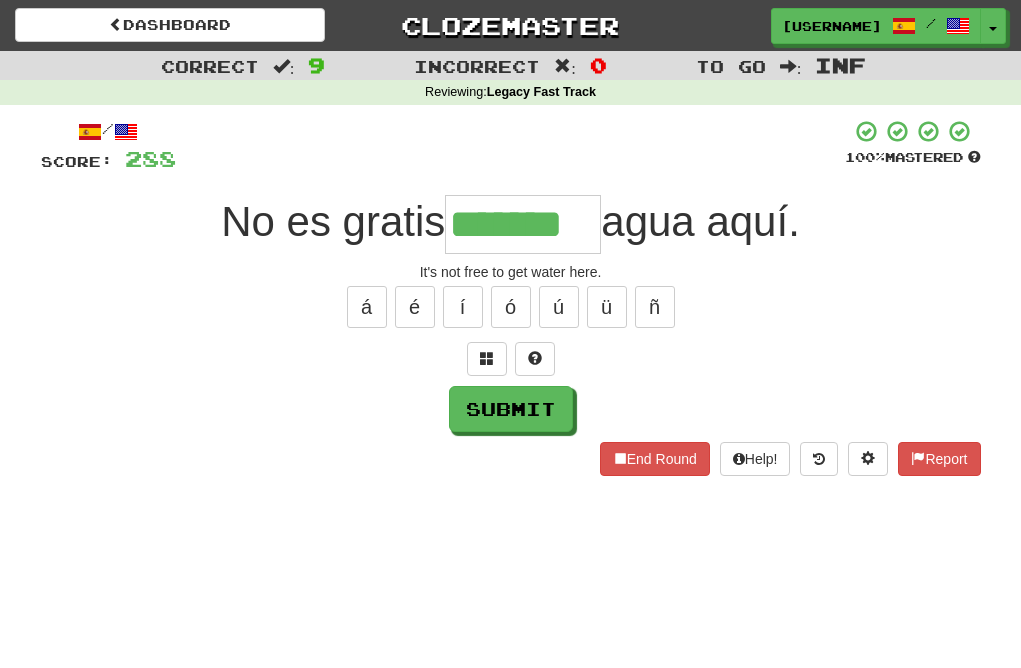 type on "*******" 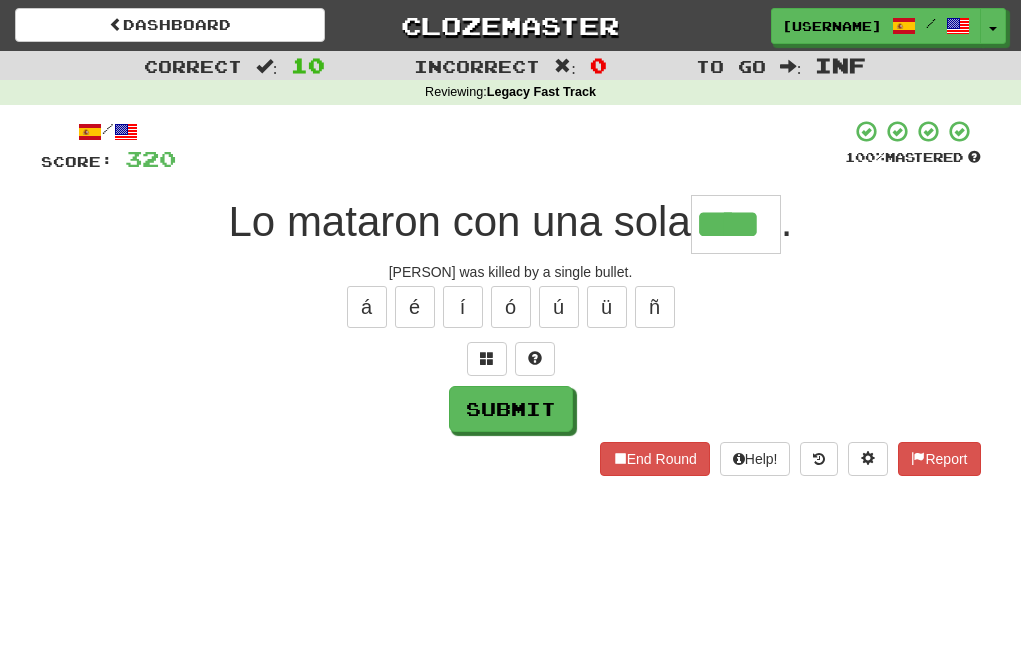 type on "****" 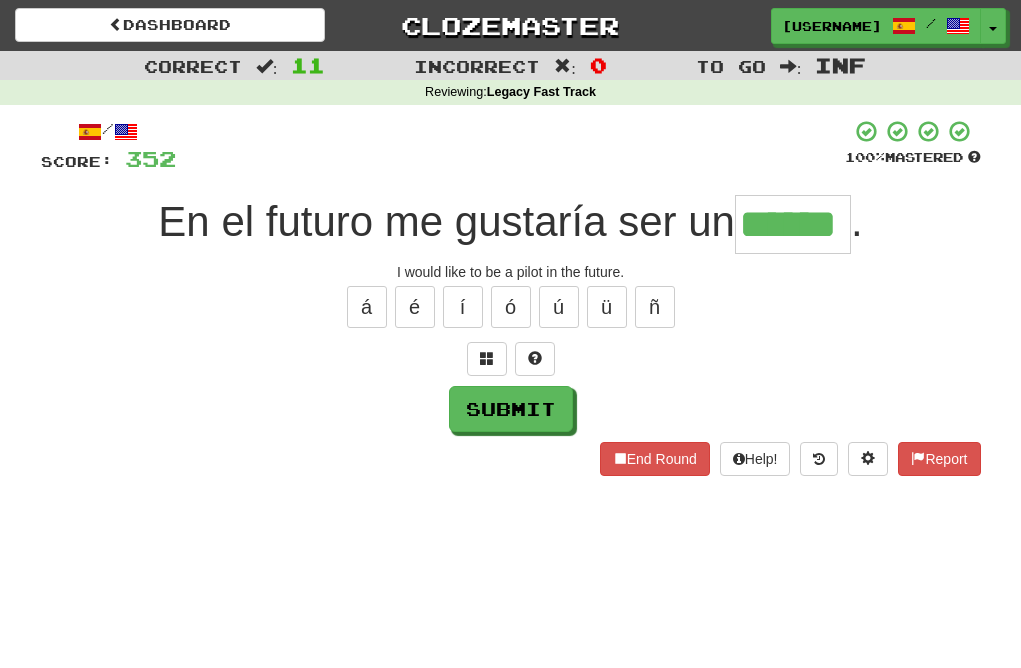 type on "******" 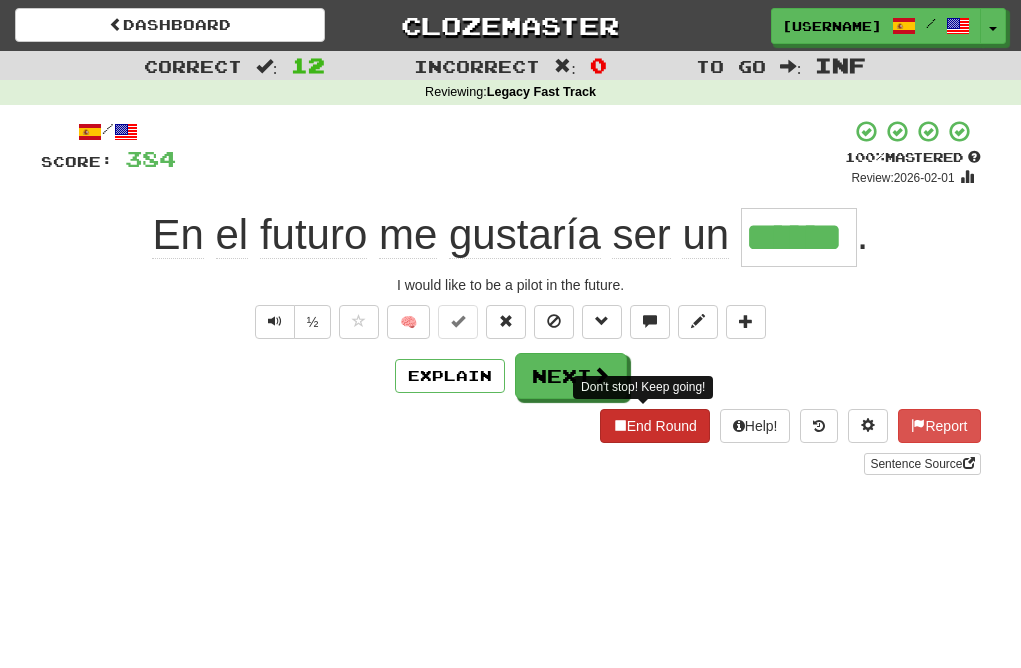 click on "End Round" at bounding box center [655, 426] 